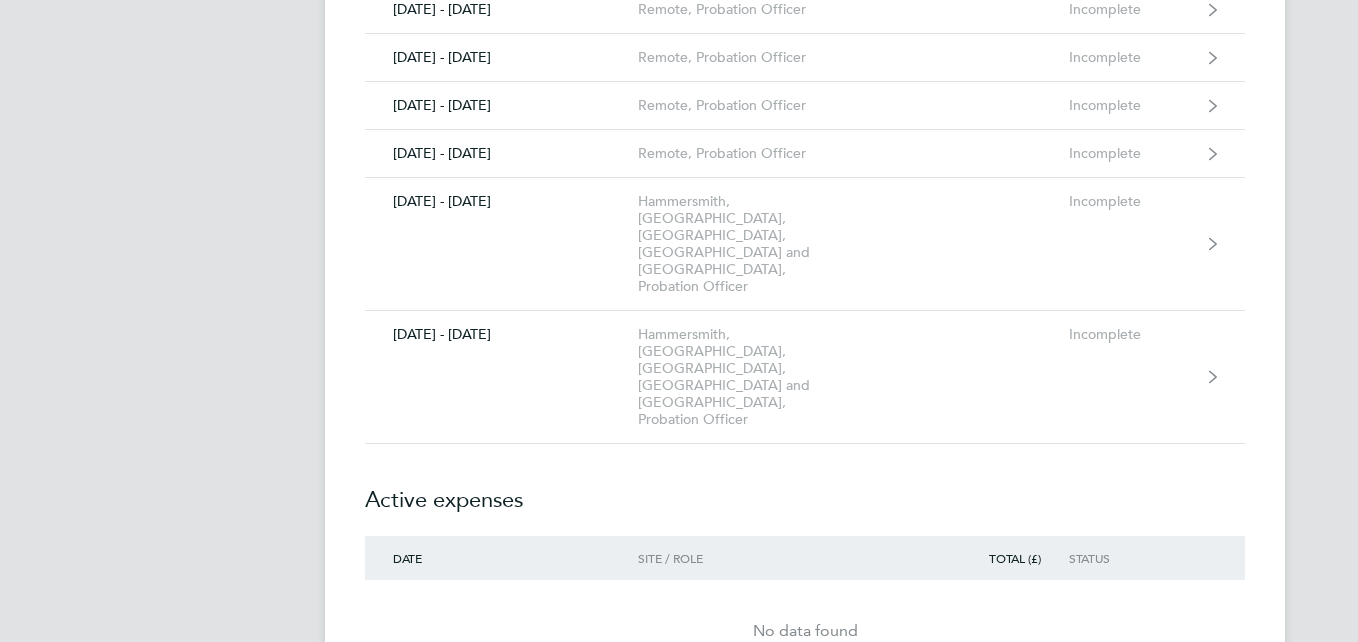scroll, scrollTop: 700, scrollLeft: 0, axis: vertical 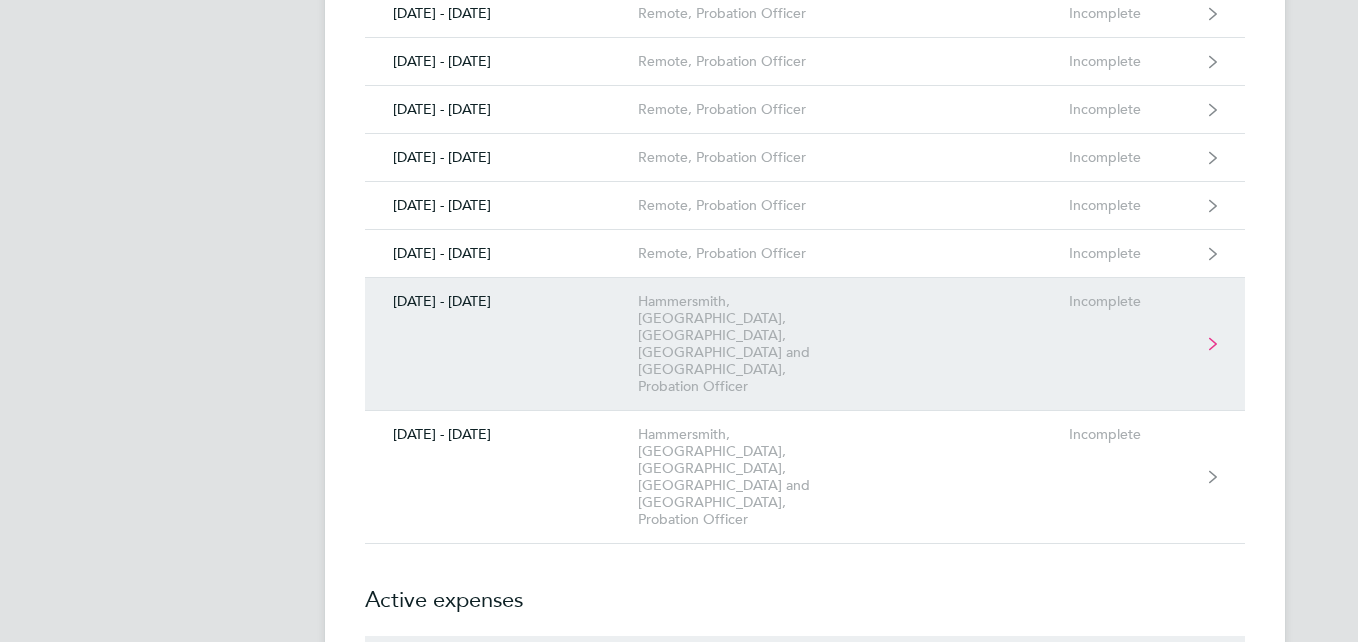 click on "[DATE] - [DATE]  [GEOGRAPHIC_DATA], [GEOGRAPHIC_DATA], [GEOGRAPHIC_DATA], [GEOGRAPHIC_DATA] and [GEOGRAPHIC_DATA], Probation Officer  Incomplete" 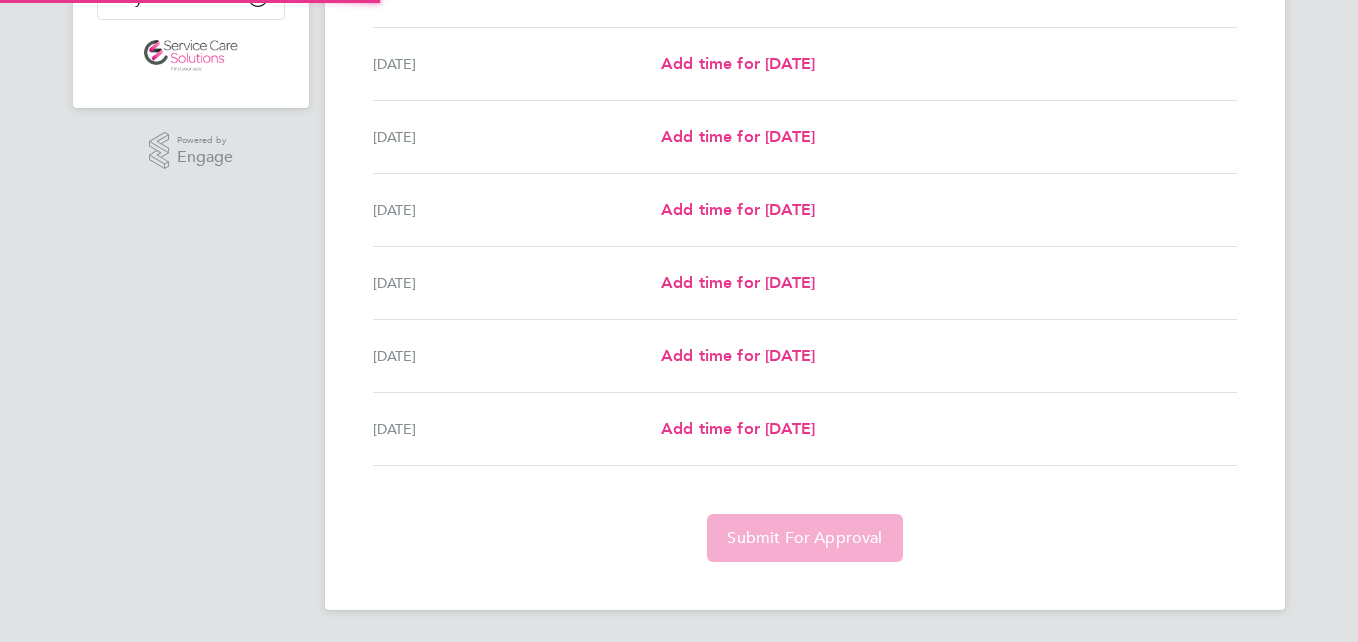 scroll, scrollTop: 0, scrollLeft: 0, axis: both 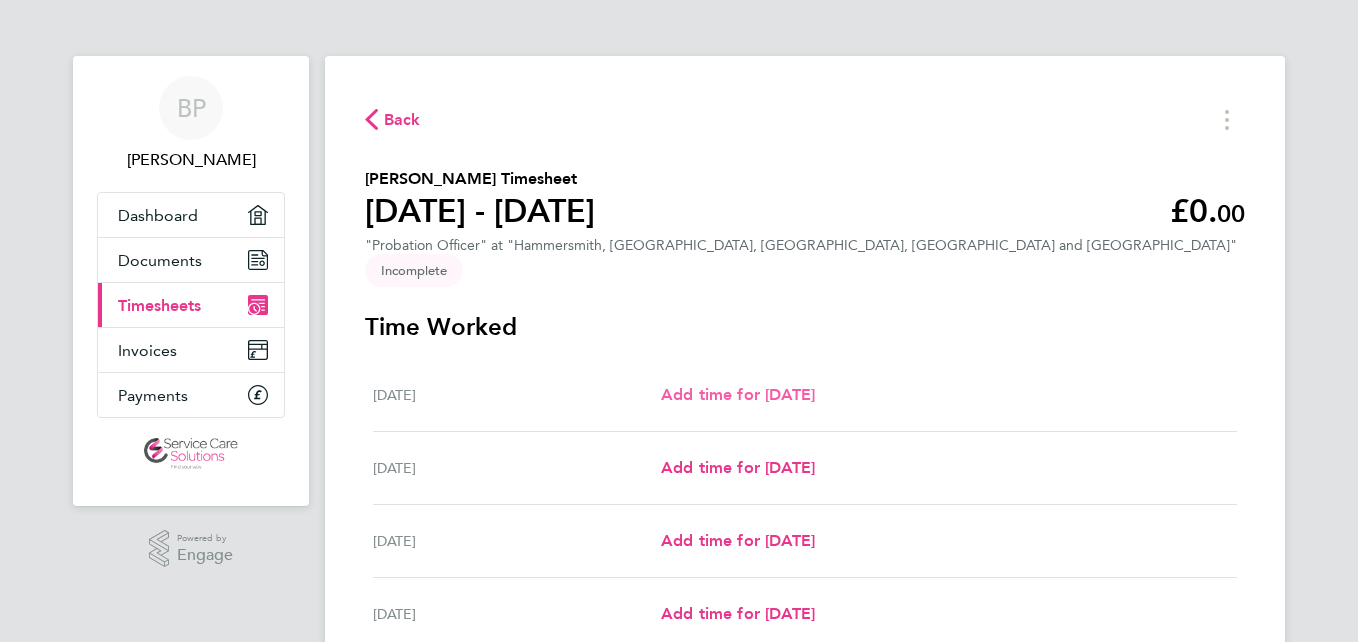 click on "Add time for [DATE]" at bounding box center [738, 394] 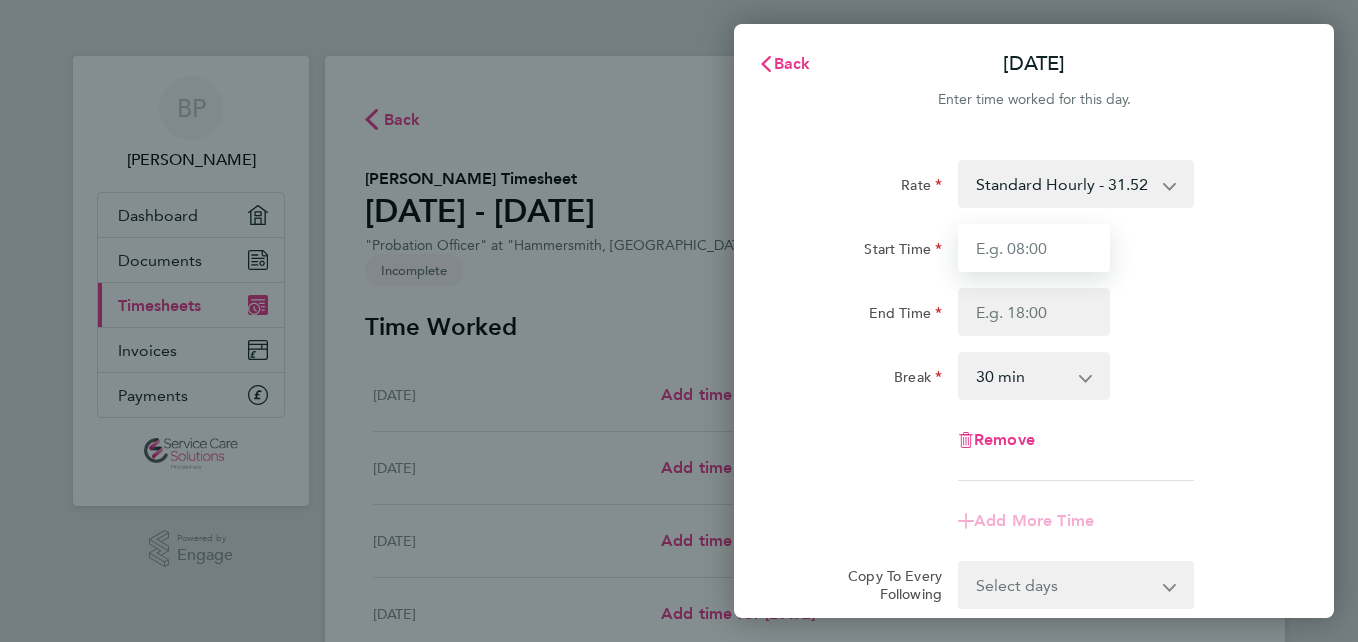 click on "Start Time" at bounding box center (1034, 248) 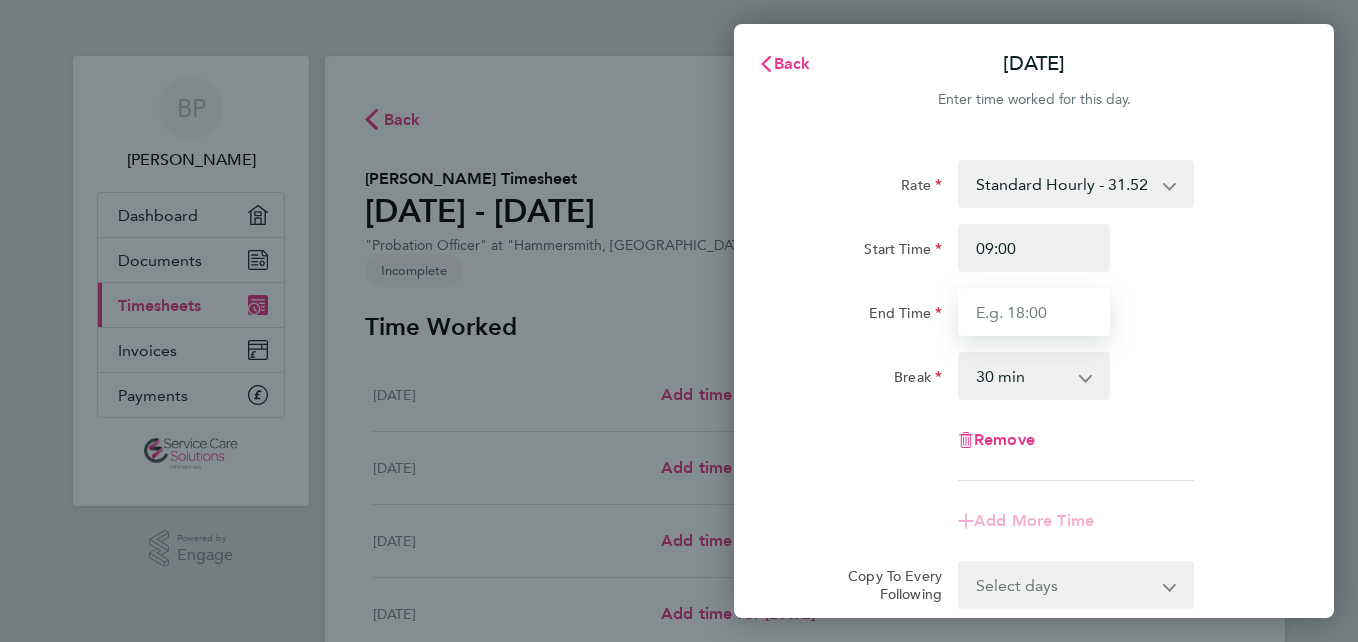 click on "End Time" at bounding box center [1034, 312] 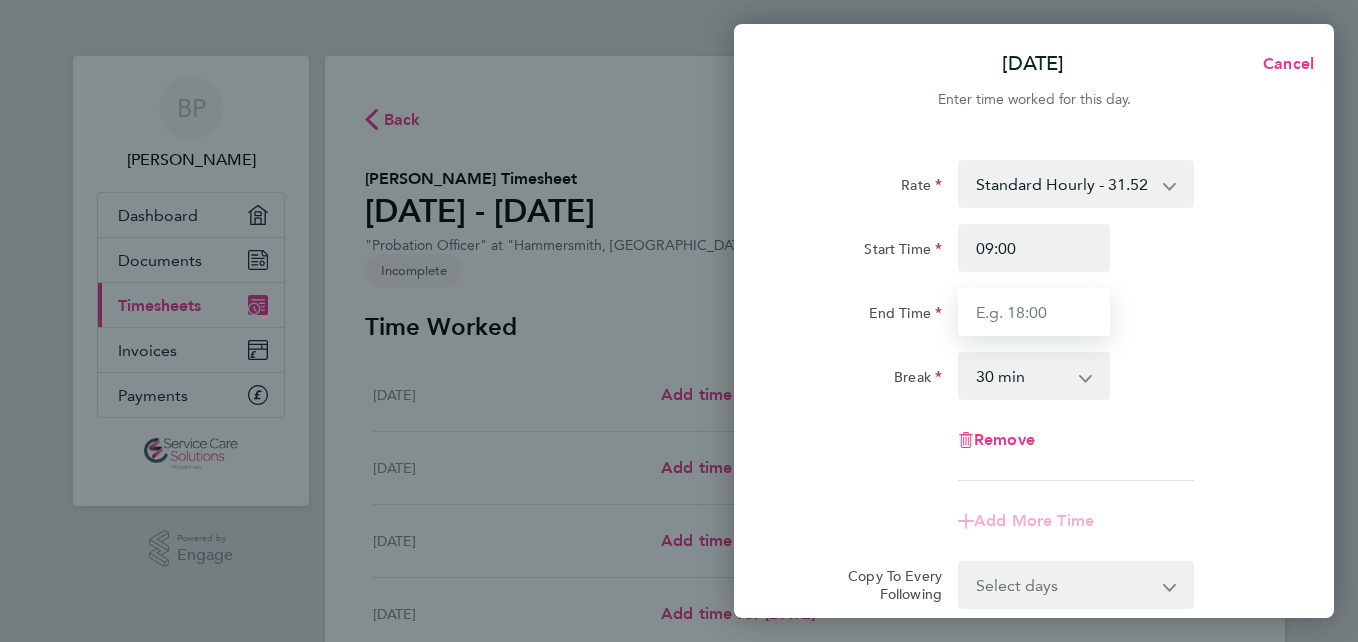type on "17:00" 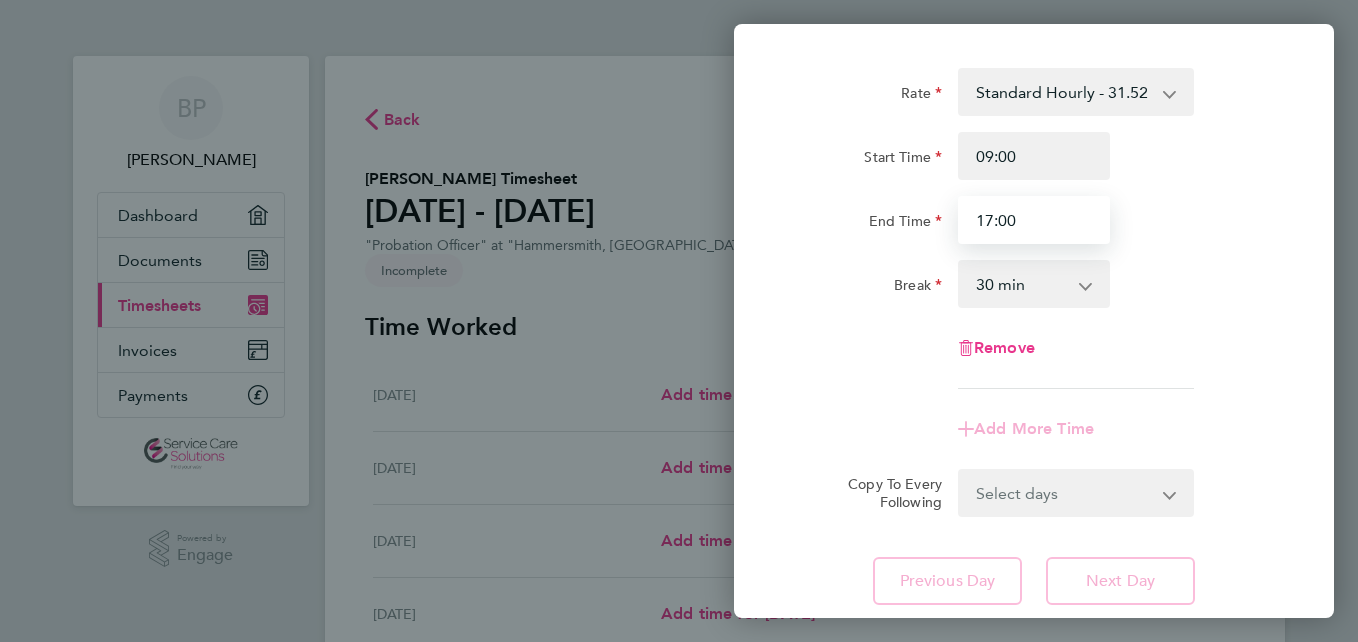scroll, scrollTop: 231, scrollLeft: 0, axis: vertical 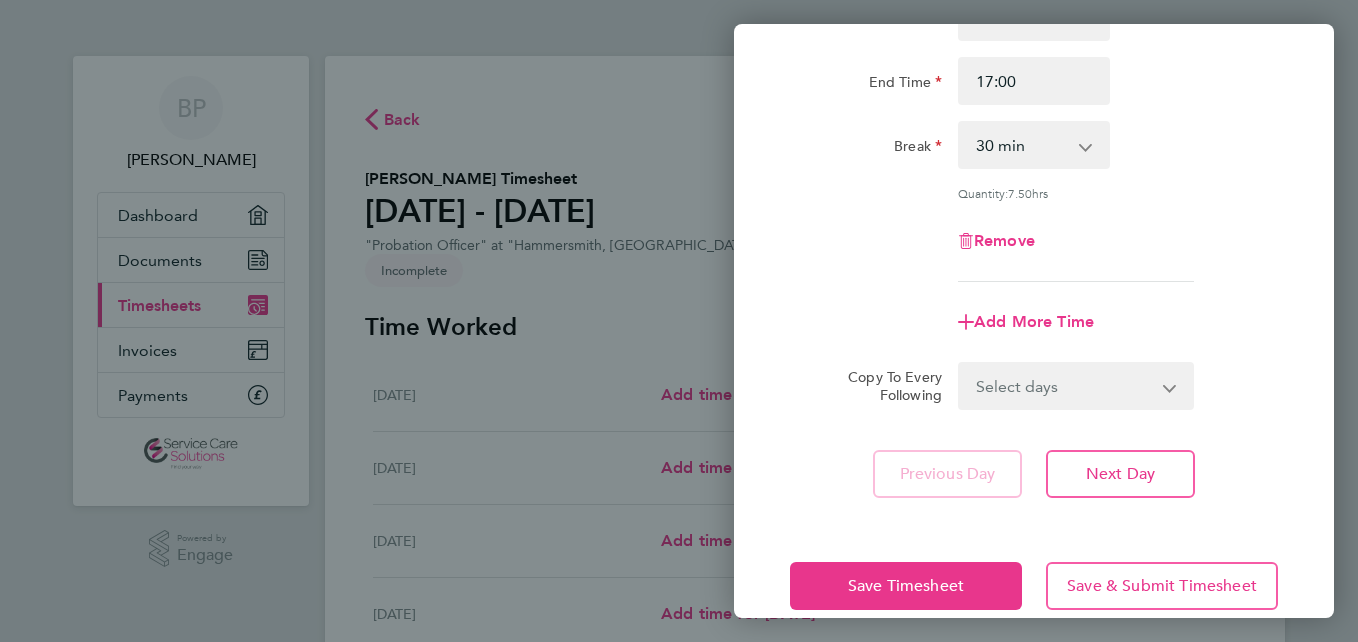 click on "Save Timesheet   Save & Submit Timesheet" 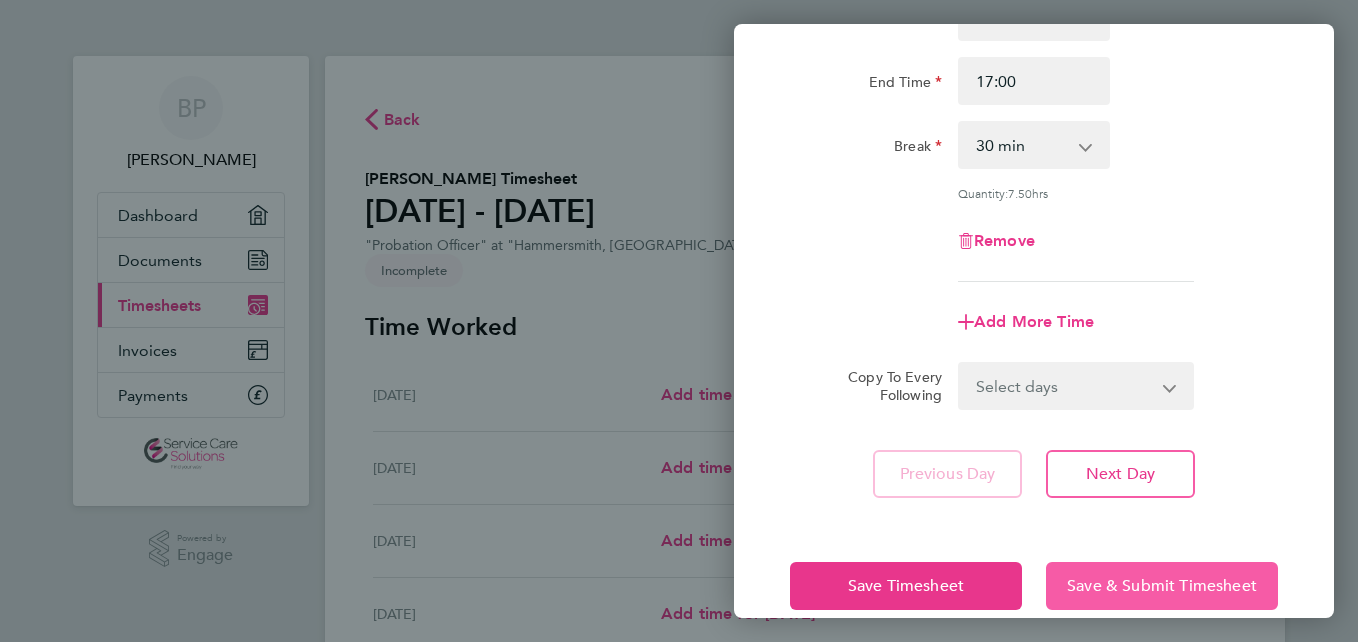 click on "Save & Submit Timesheet" 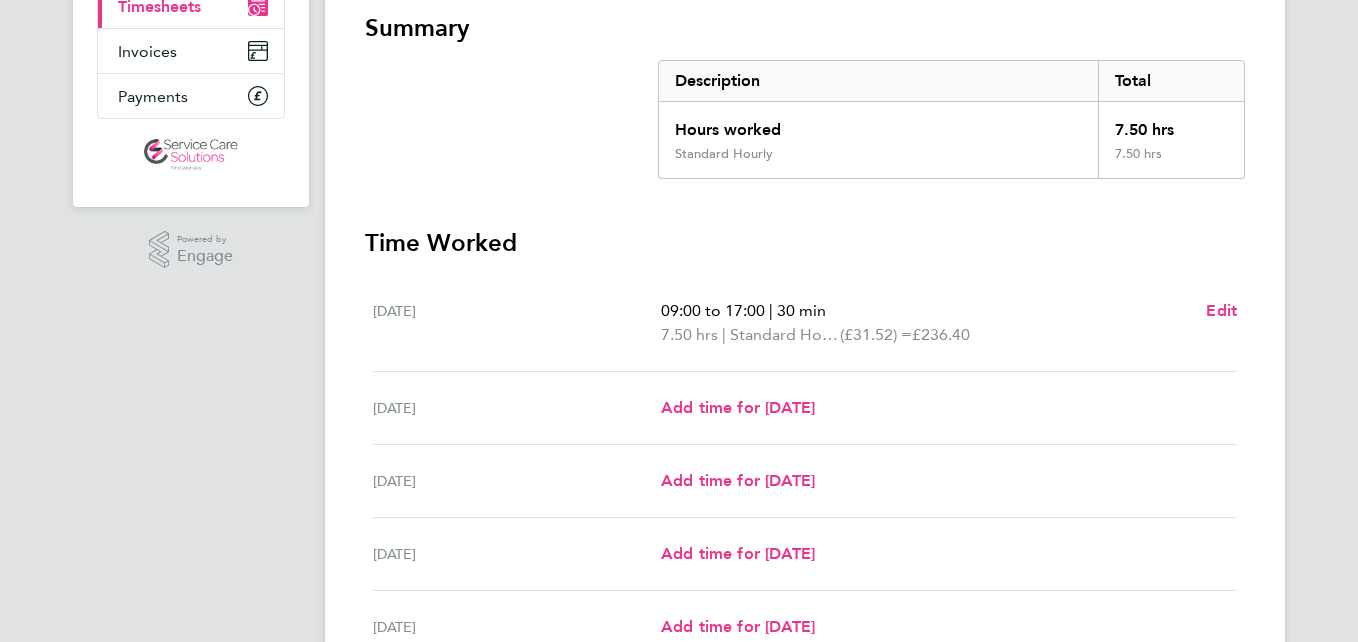 scroll, scrollTop: 300, scrollLeft: 0, axis: vertical 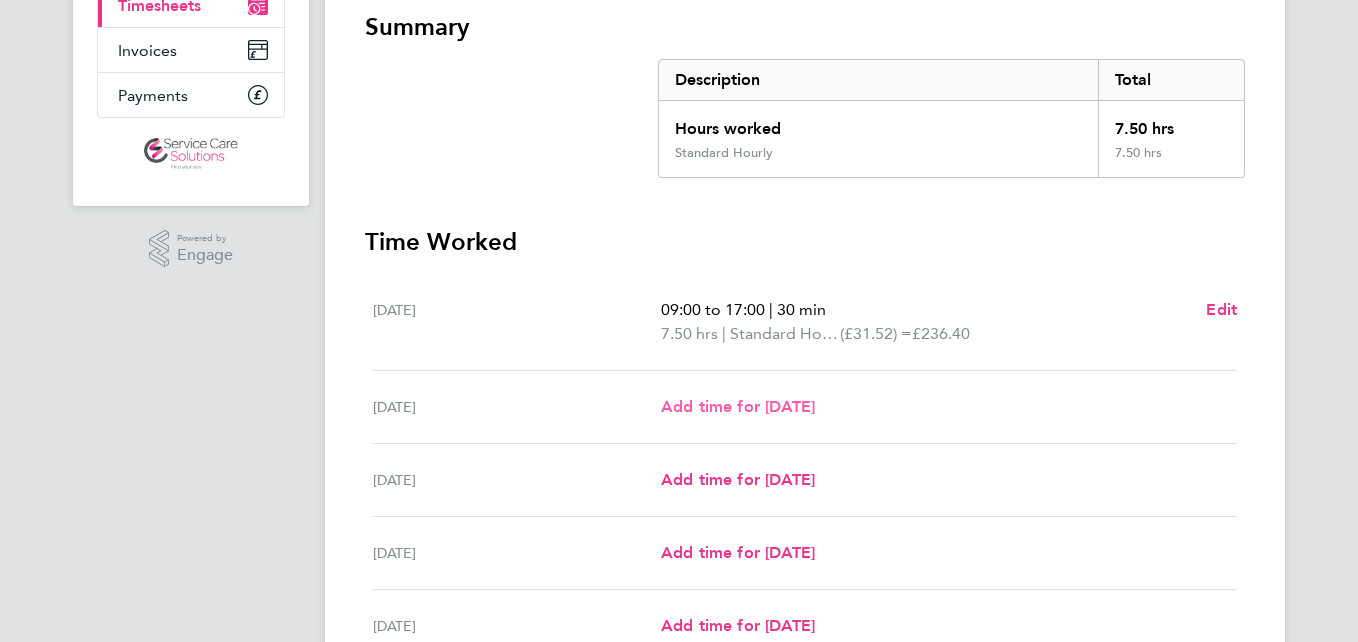 click on "Add time for [DATE]" at bounding box center [738, 406] 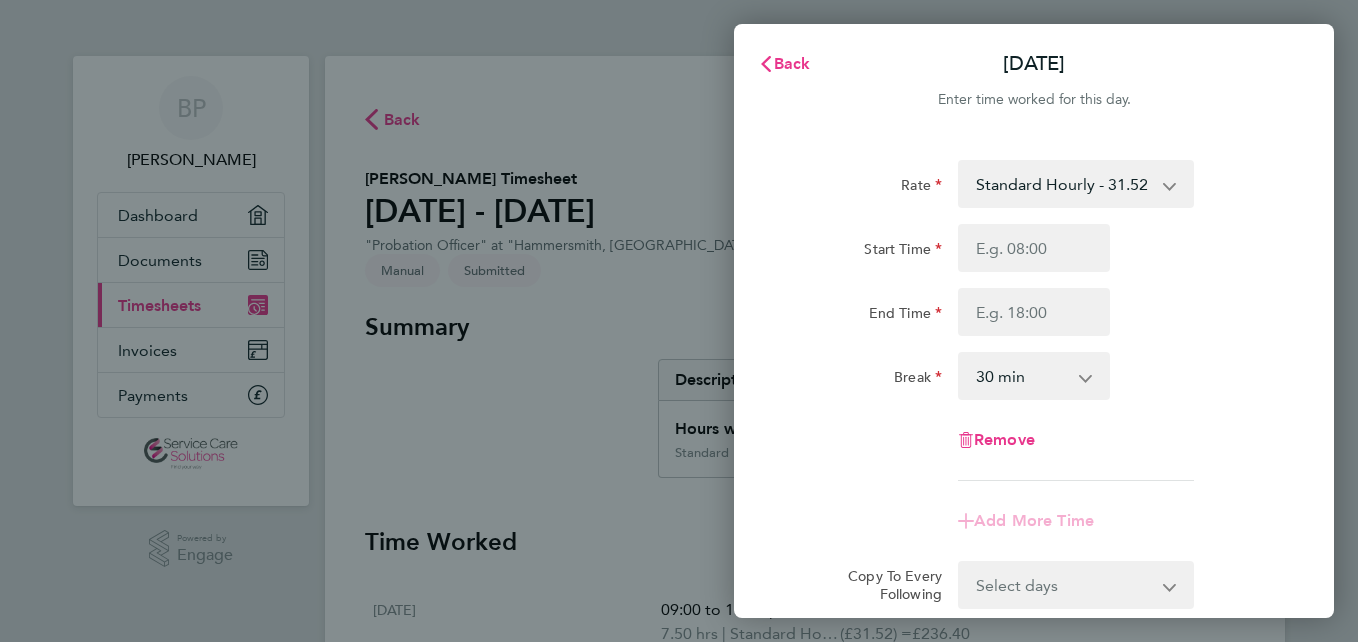 scroll, scrollTop: 0, scrollLeft: 0, axis: both 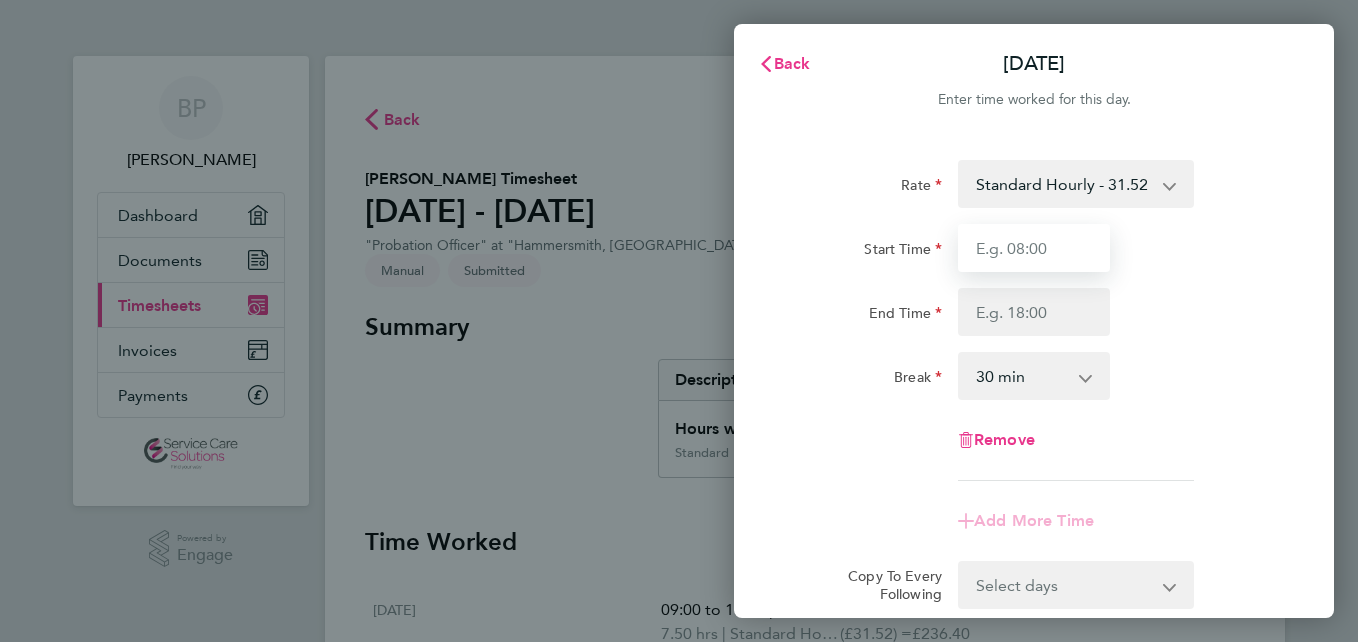 click on "Start Time" at bounding box center (1034, 248) 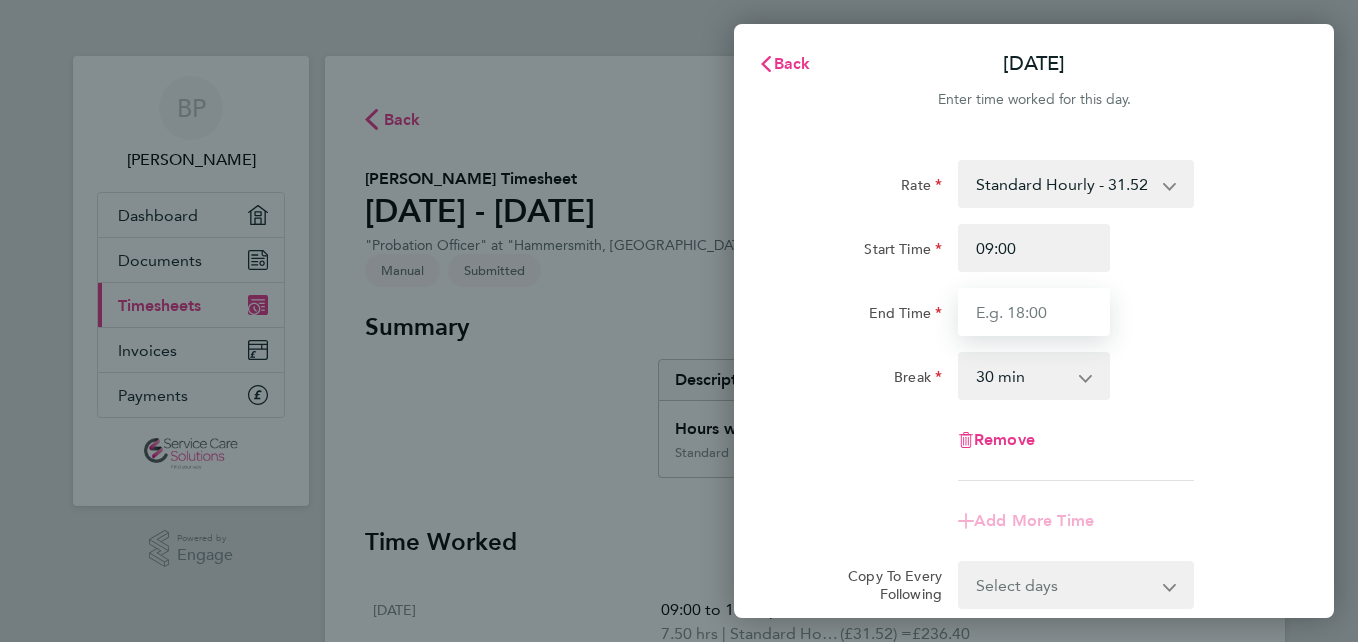type on "17:00" 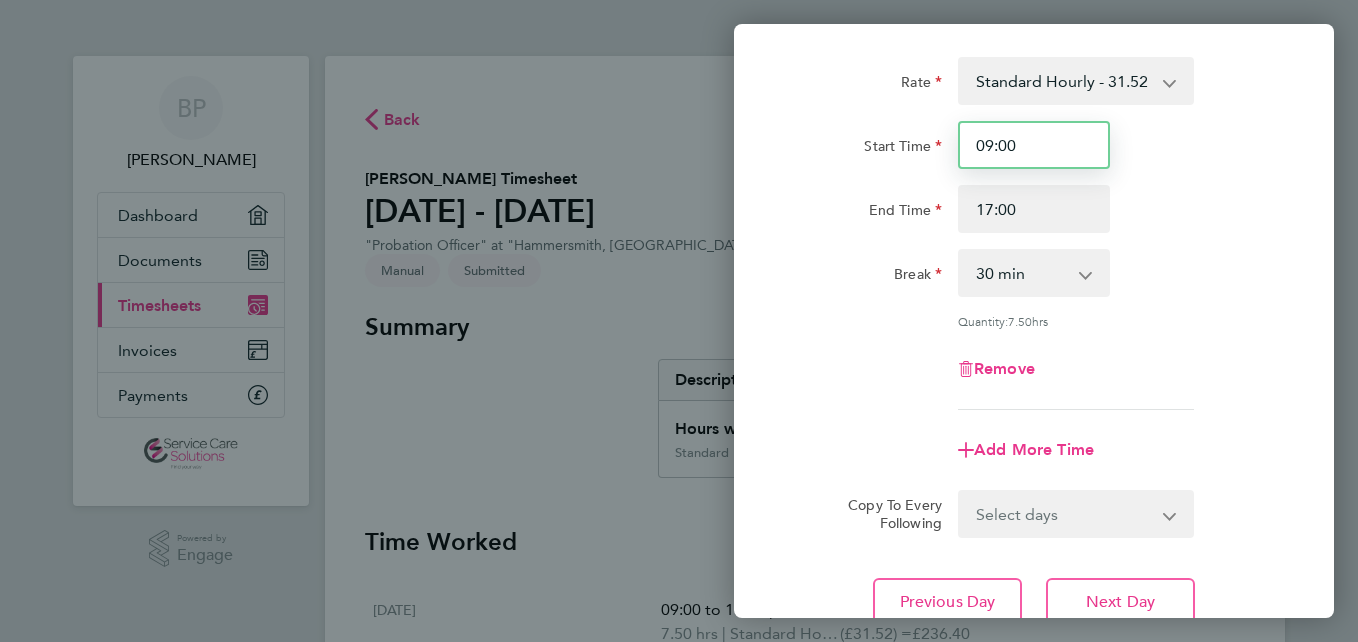 scroll, scrollTop: 261, scrollLeft: 0, axis: vertical 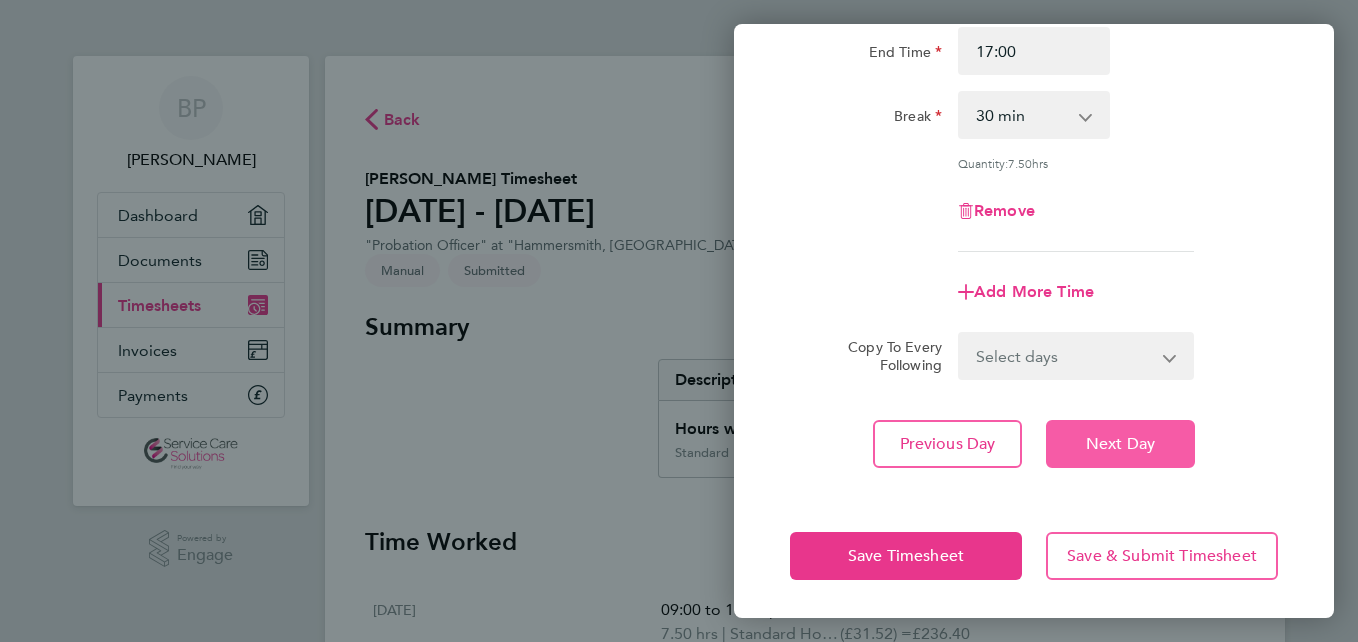 click on "Next Day" 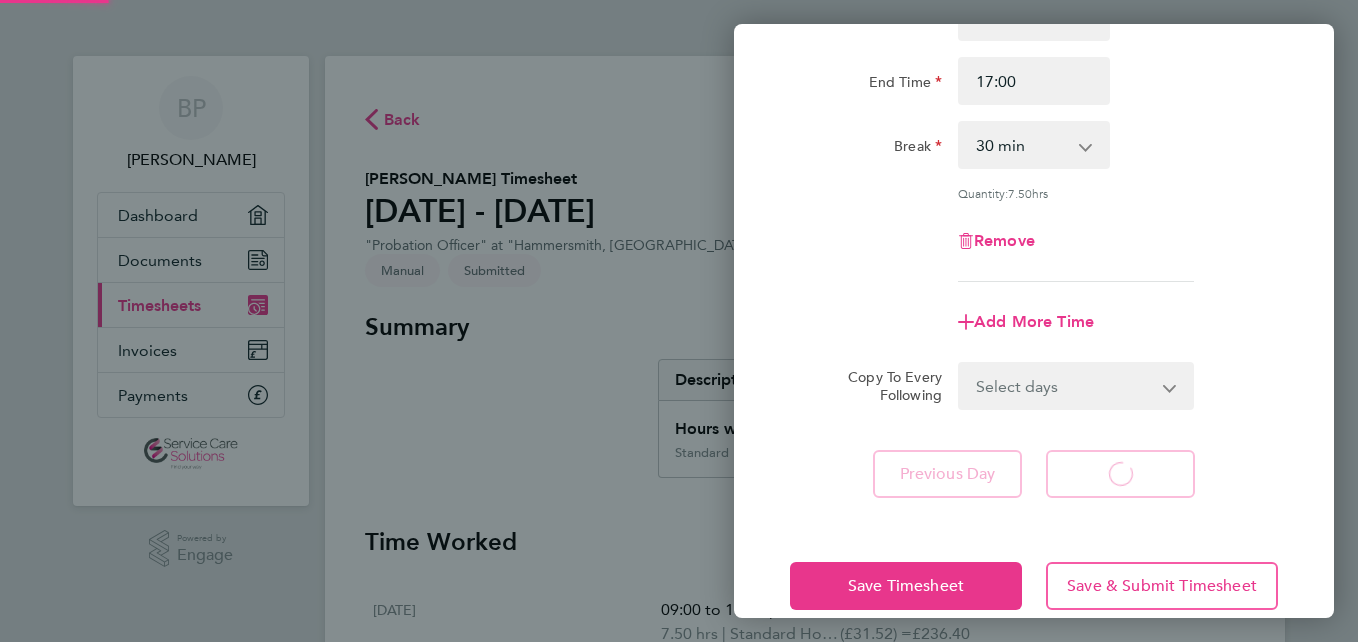 select on "30" 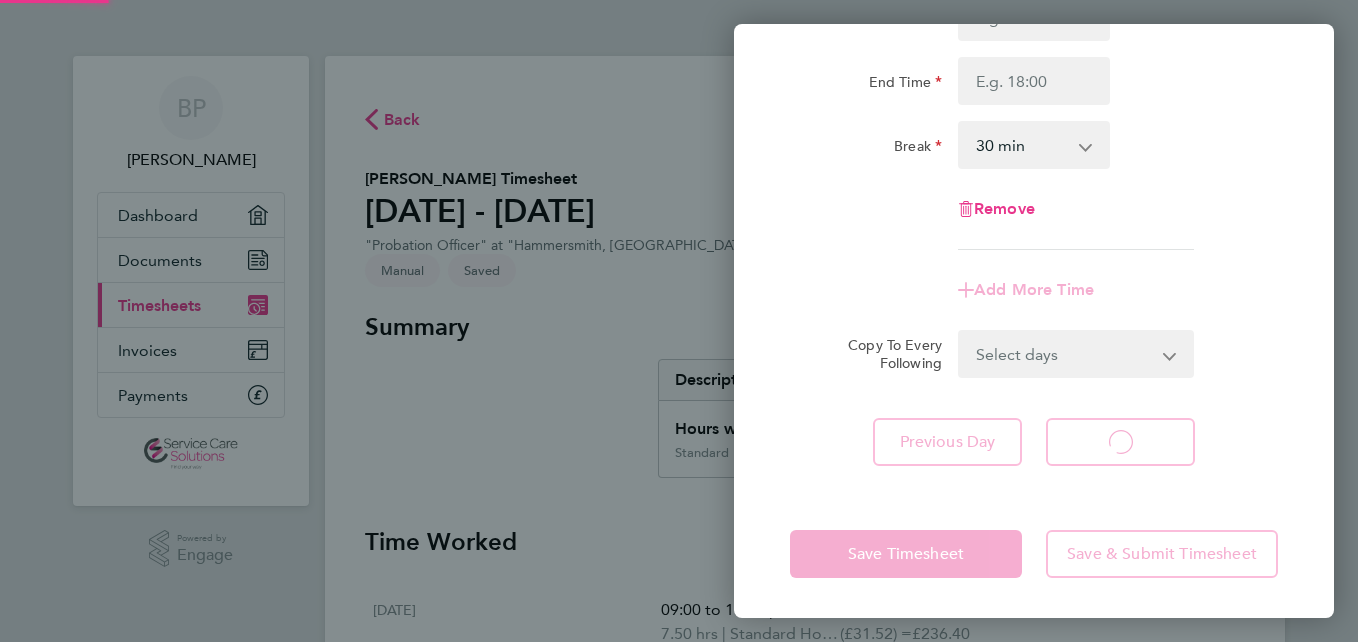 select on "30" 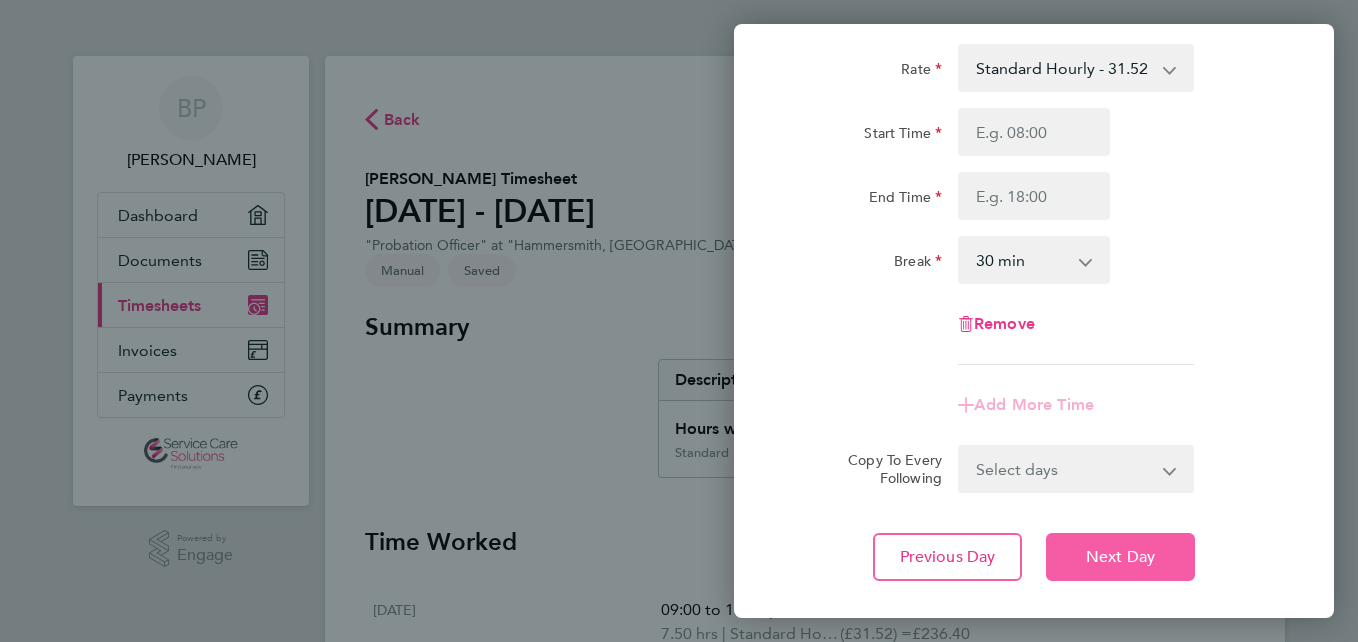 scroll, scrollTop: 0, scrollLeft: 0, axis: both 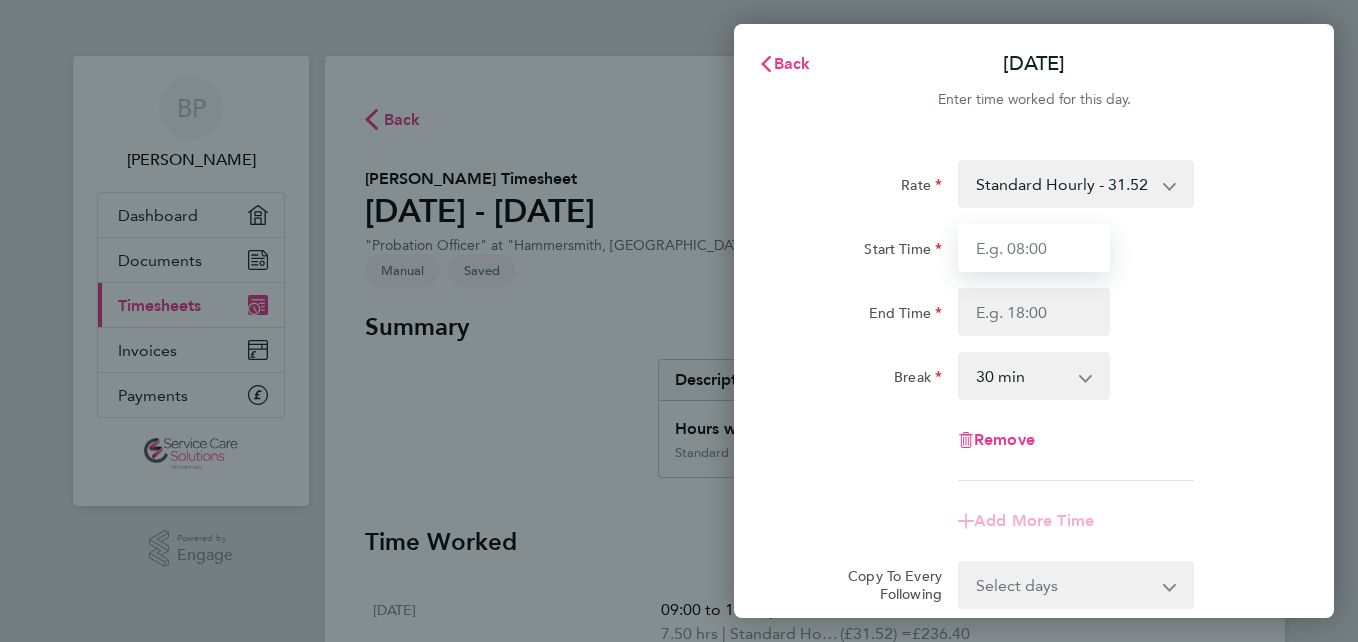 click on "Start Time" at bounding box center (1034, 248) 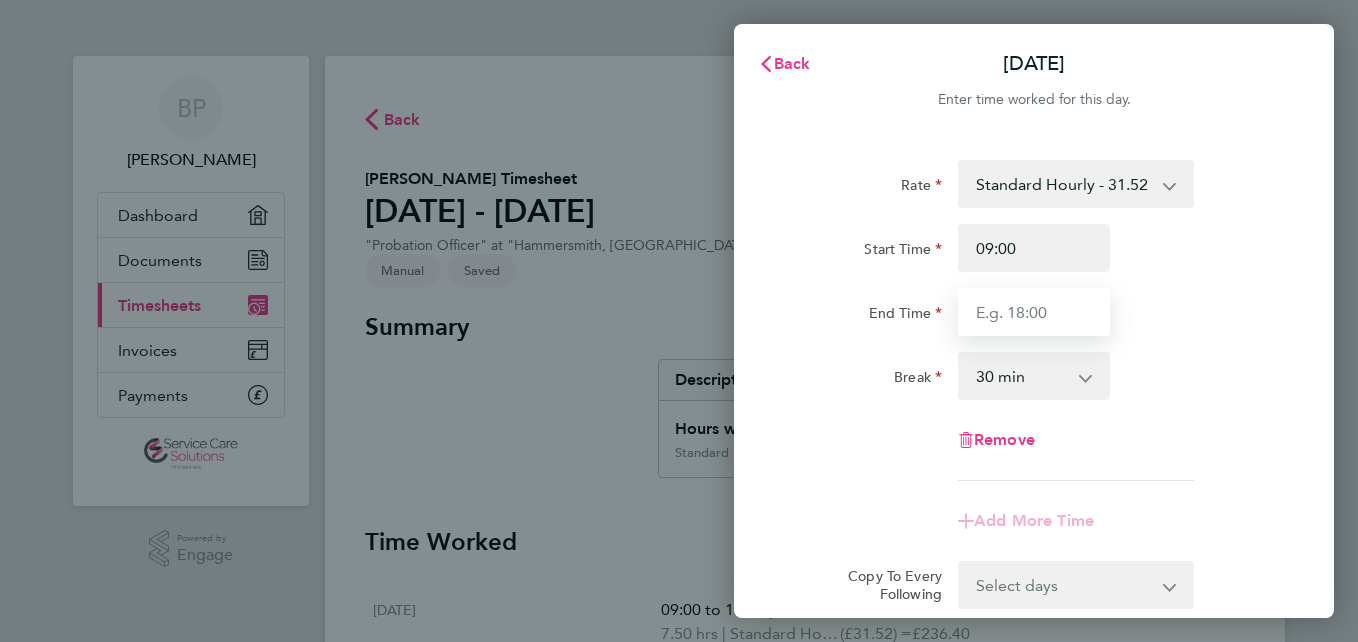 type on "17:00" 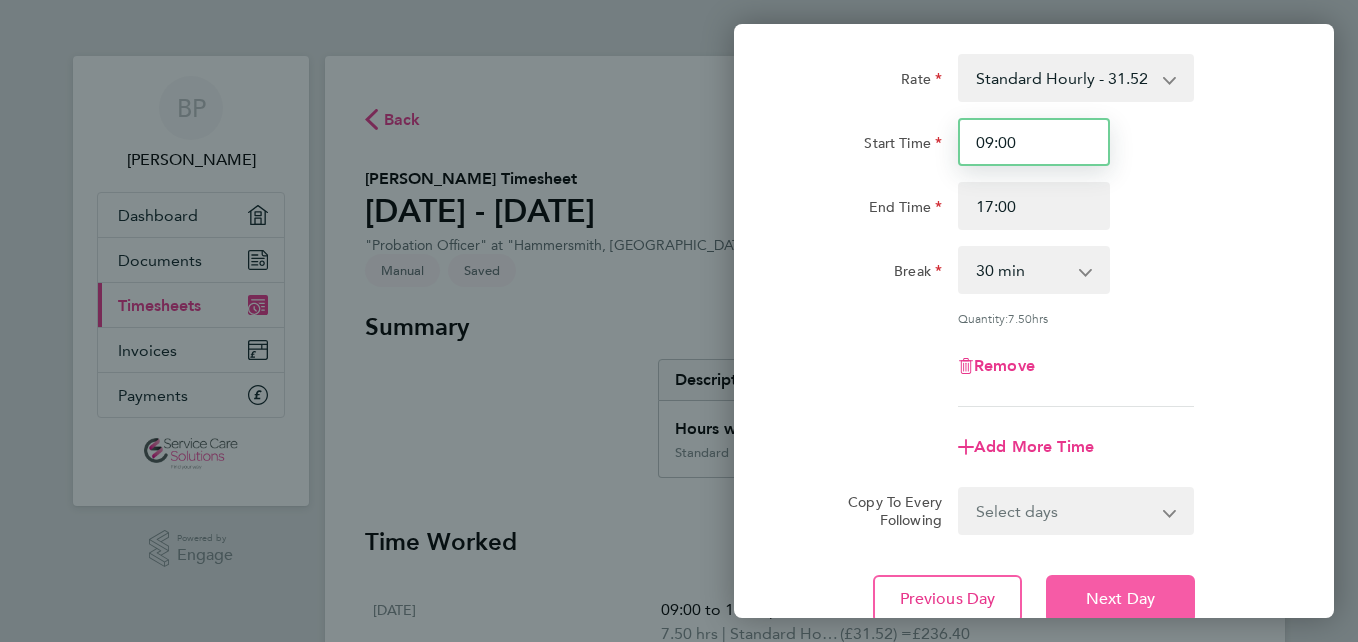 scroll, scrollTop: 261, scrollLeft: 0, axis: vertical 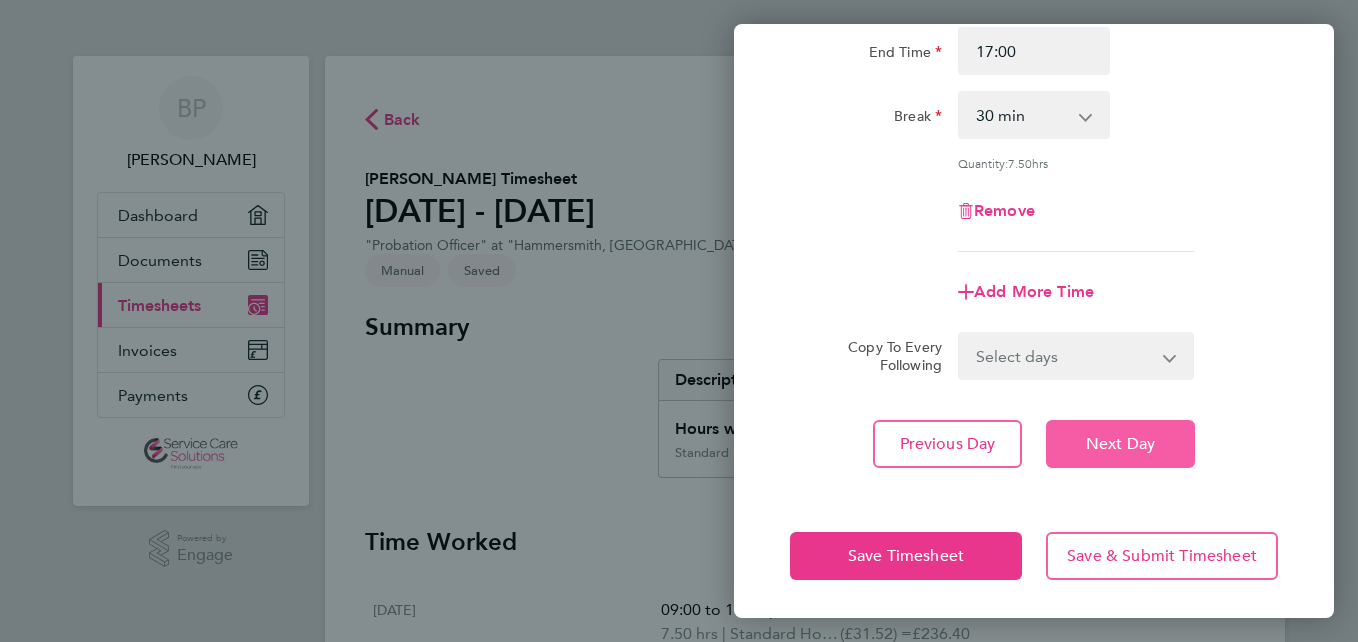 click on "Next Day" 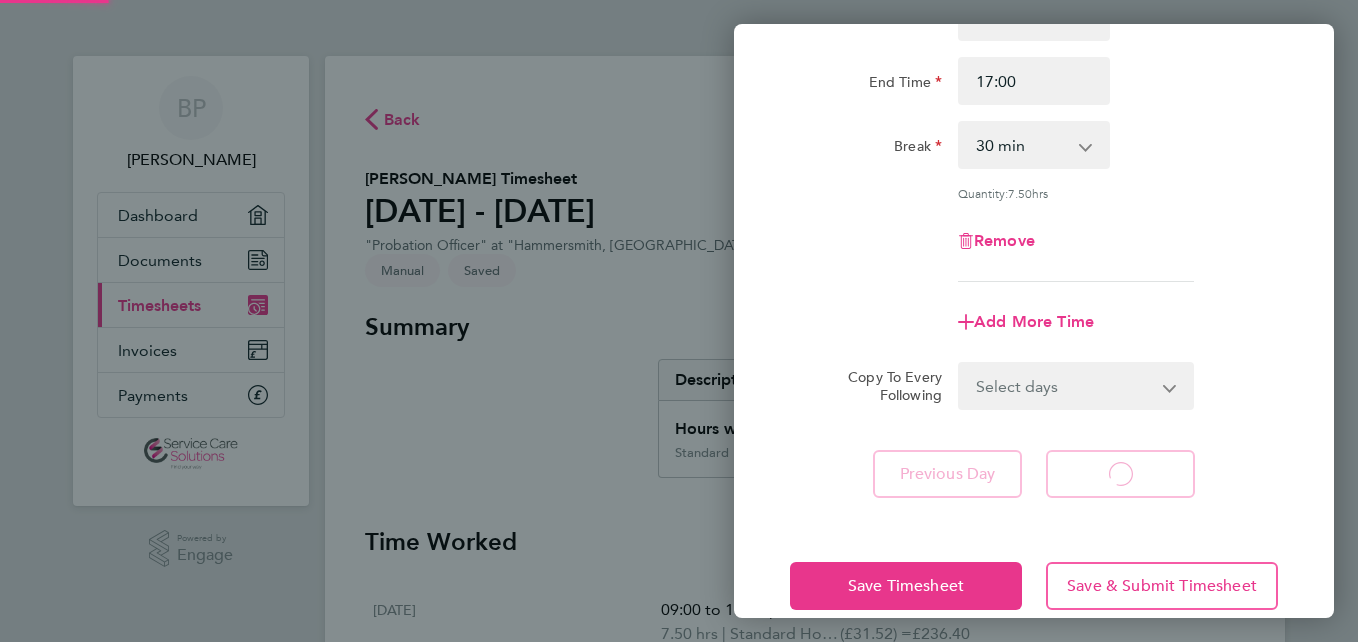 select on "30" 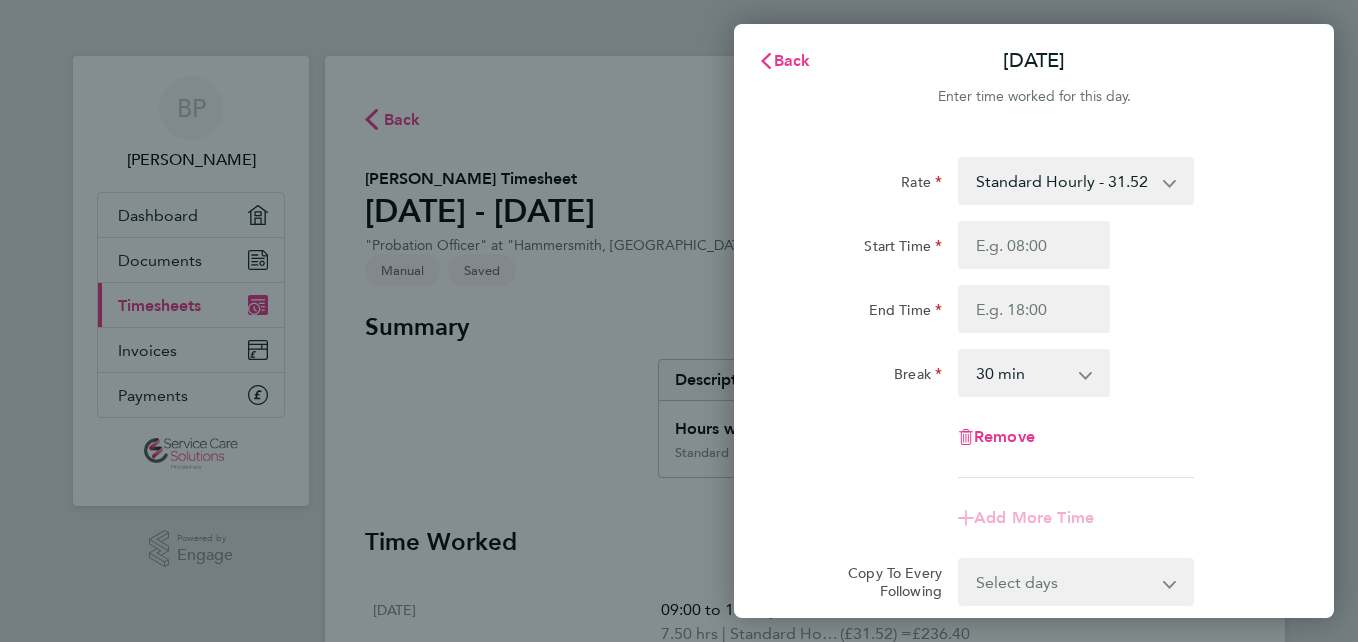 scroll, scrollTop: 0, scrollLeft: 0, axis: both 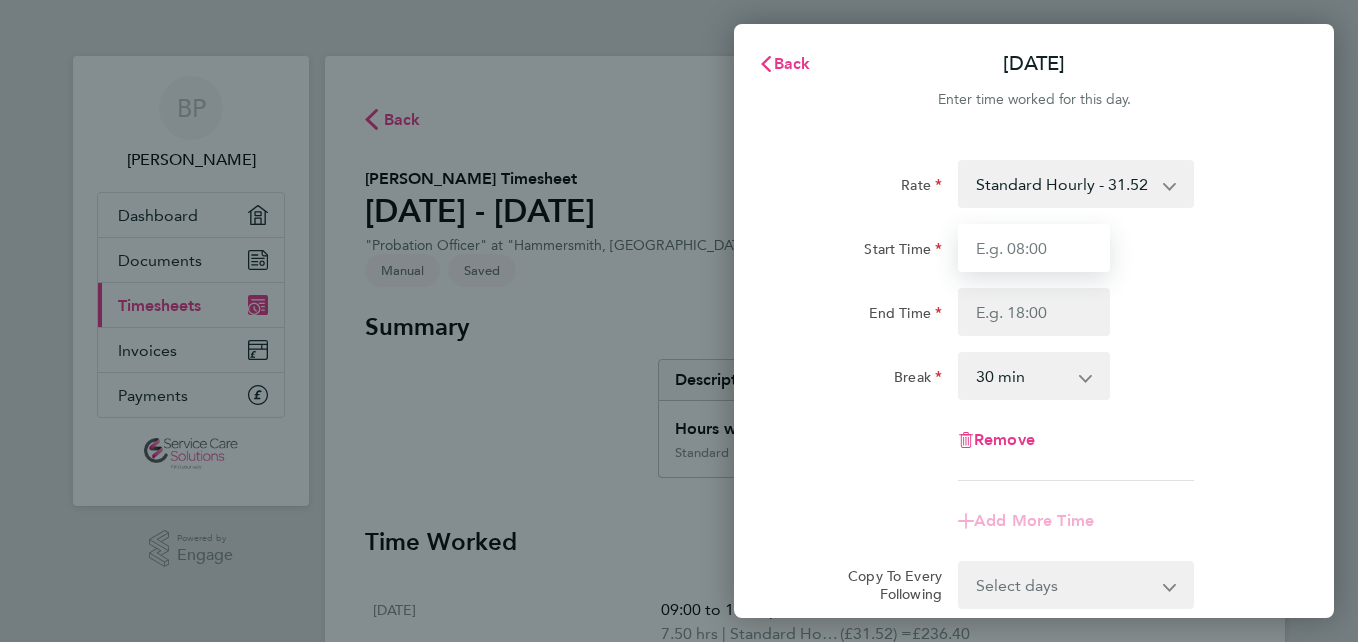 click on "Start Time" at bounding box center [1034, 248] 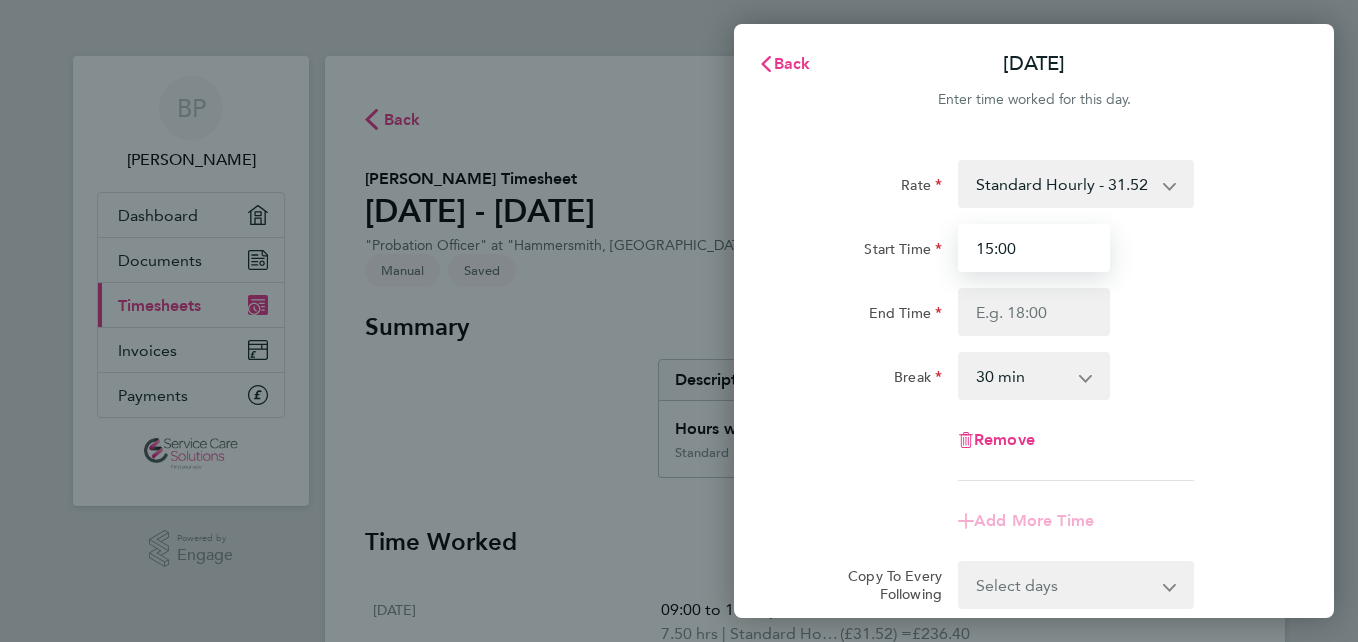 type on "15:00" 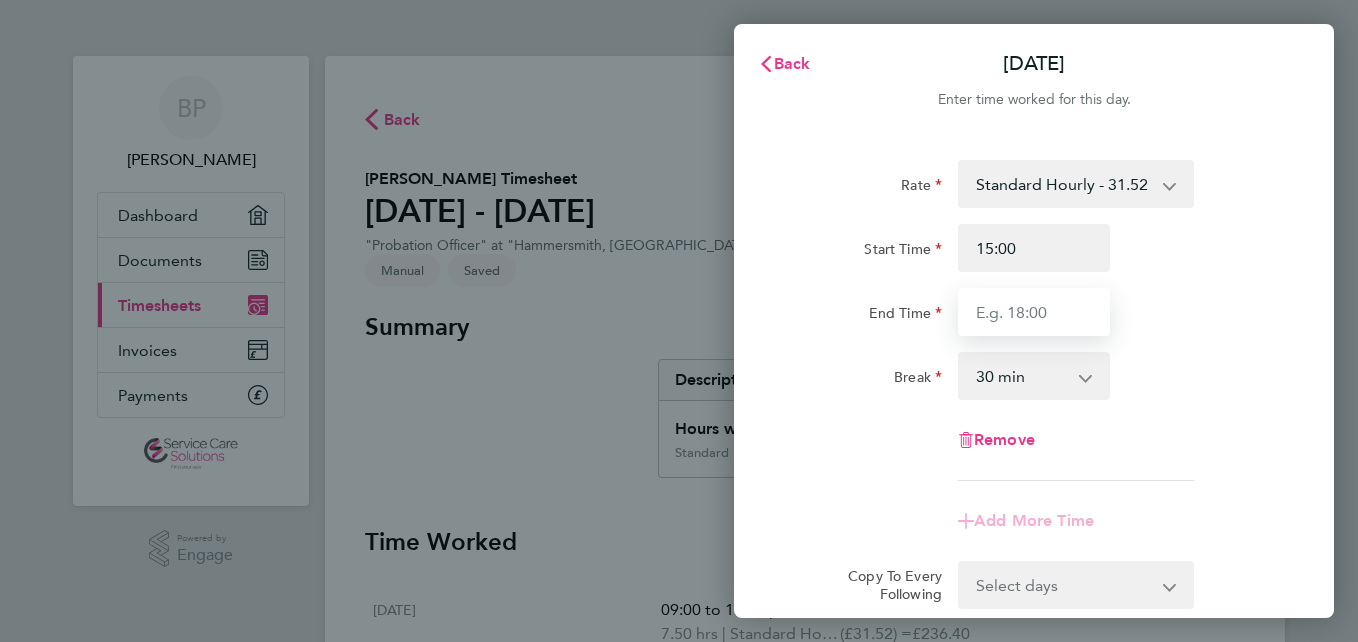 click on "End Time" at bounding box center (1034, 312) 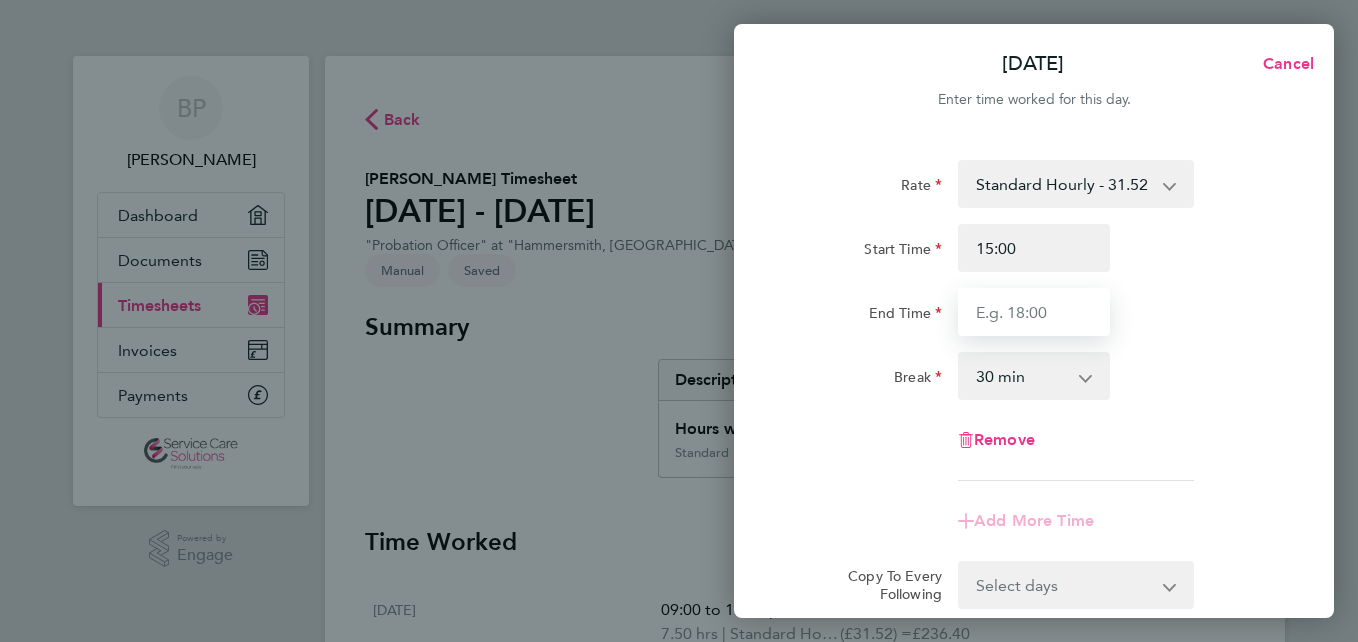 type on "17:00" 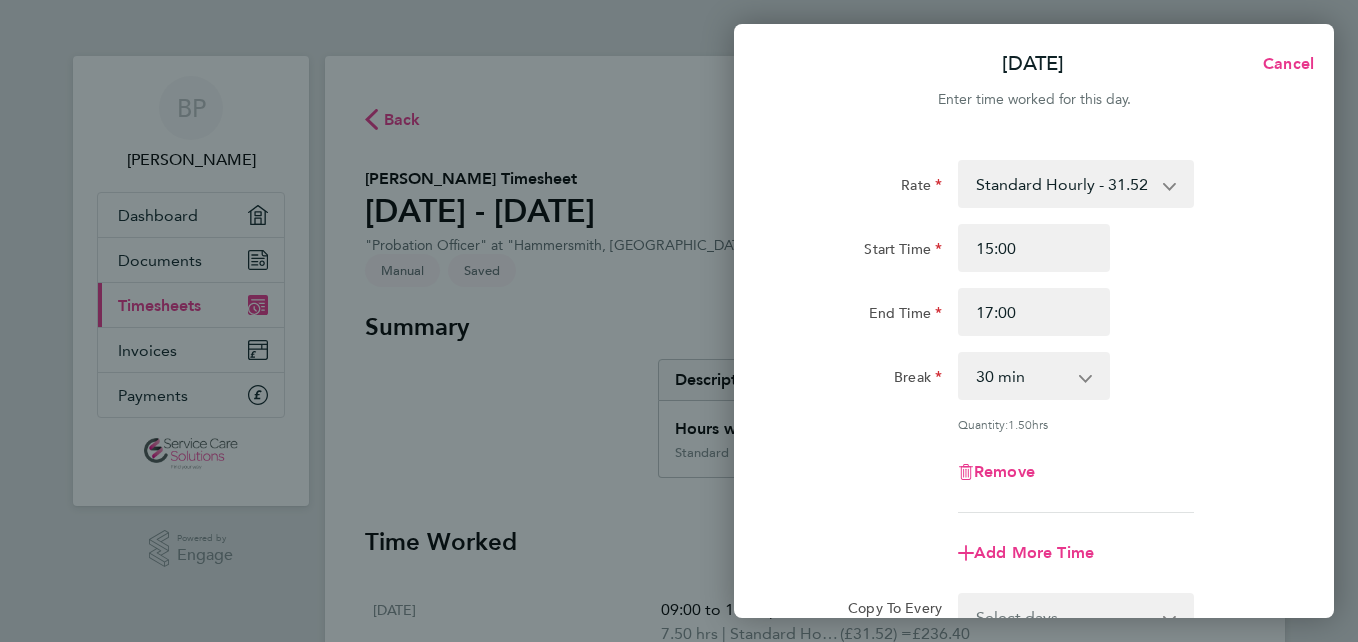 drag, startPoint x: 1100, startPoint y: 382, endPoint x: 1084, endPoint y: 382, distance: 16 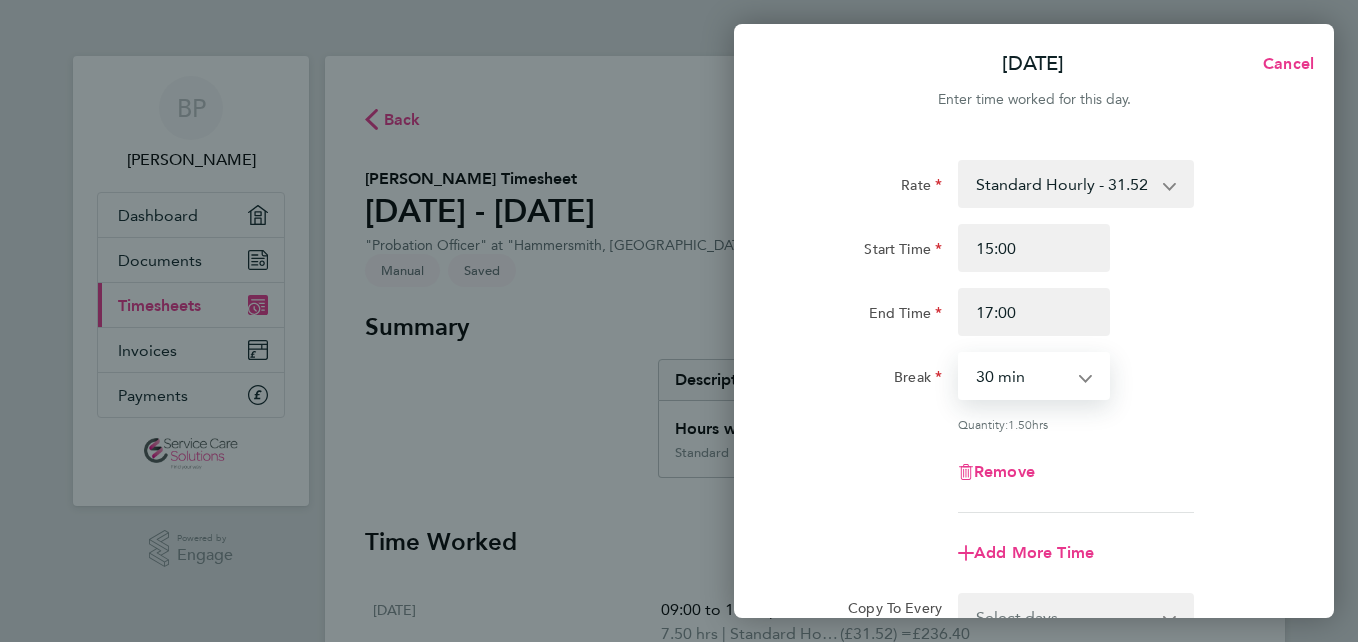 select on "0" 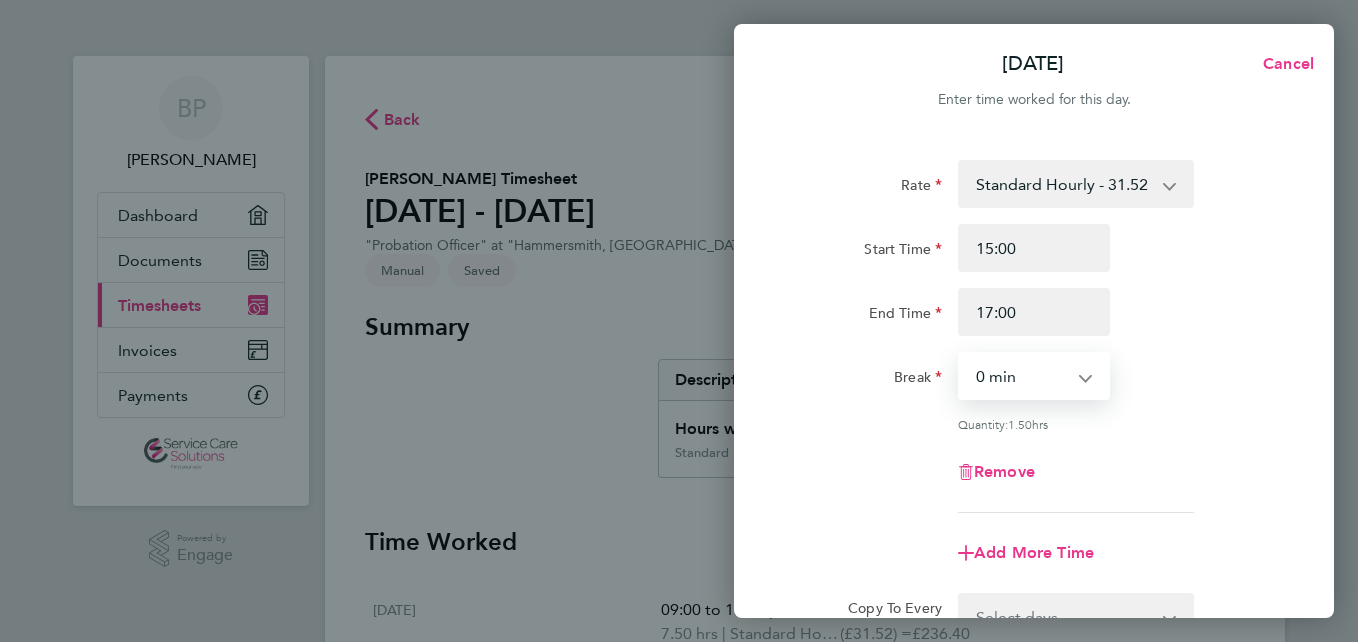 click on "0 min   15 min   30 min   45 min   60 min   75 min   90 min" at bounding box center [1022, 376] 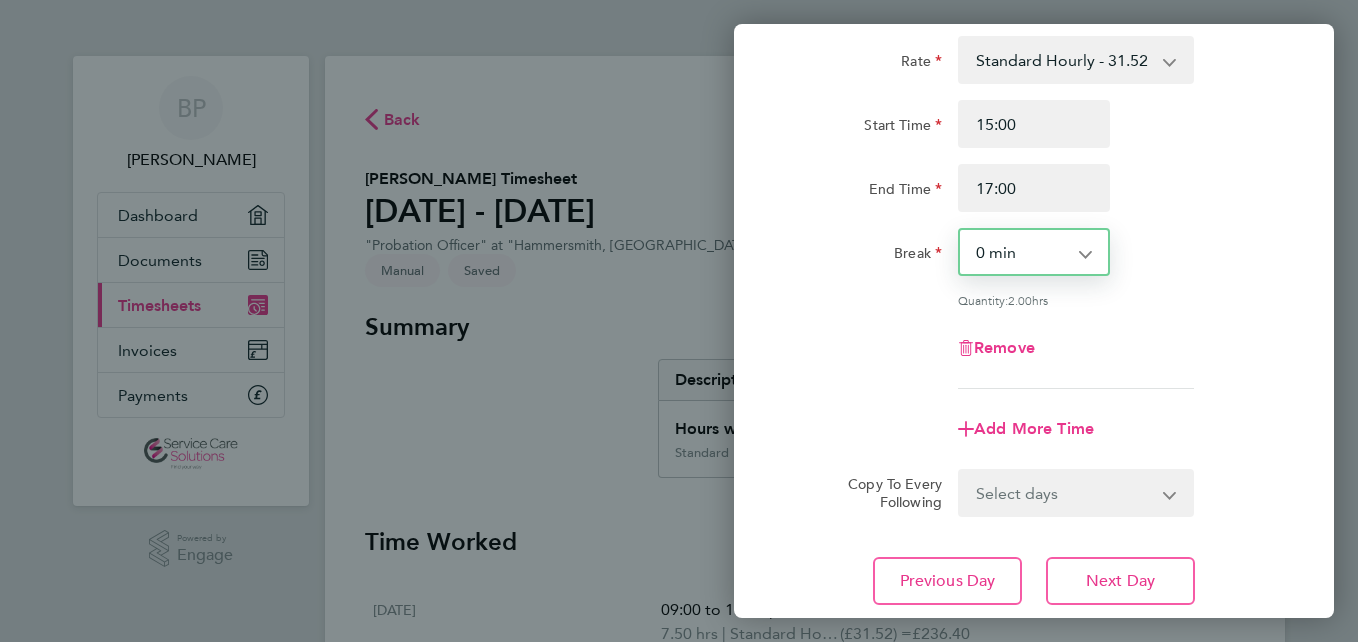 scroll, scrollTop: 261, scrollLeft: 0, axis: vertical 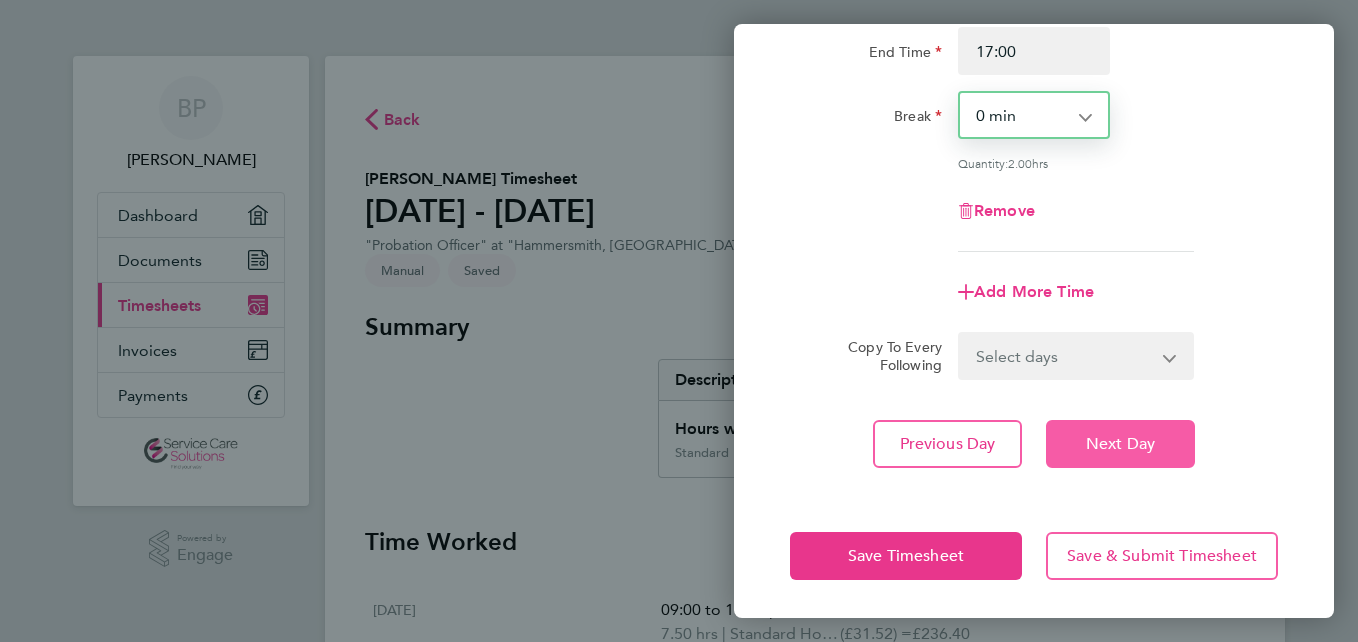 click on "Next Day" 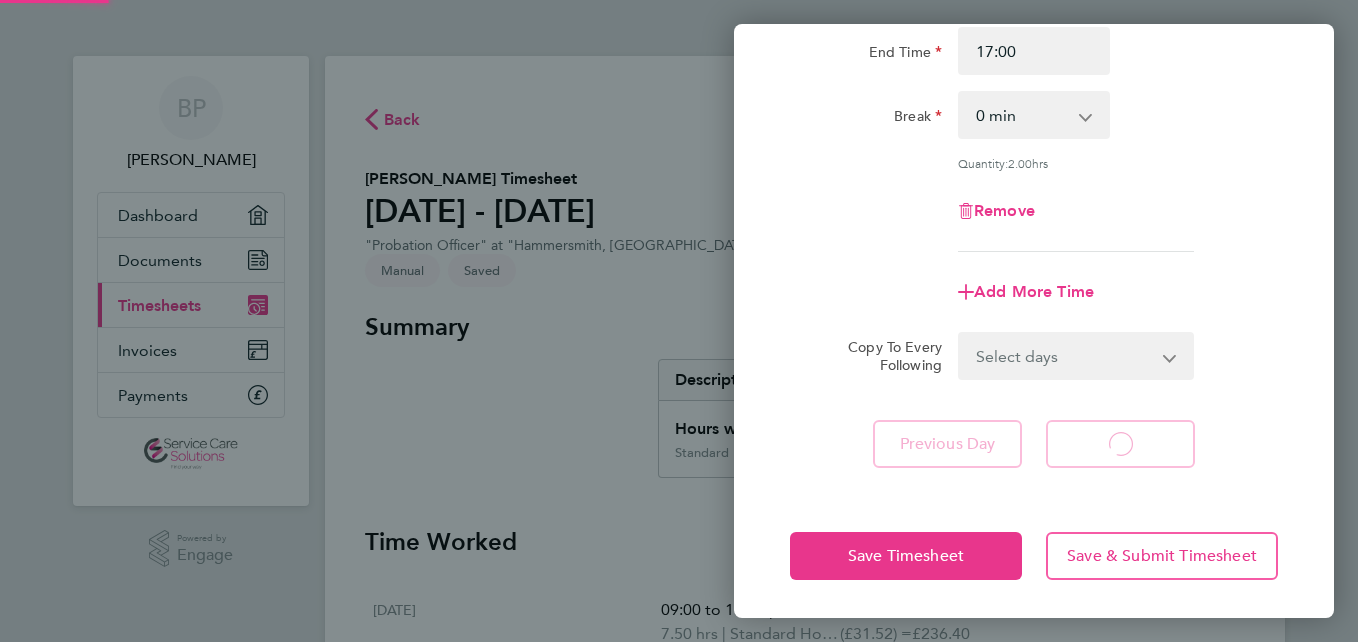 scroll, scrollTop: 231, scrollLeft: 0, axis: vertical 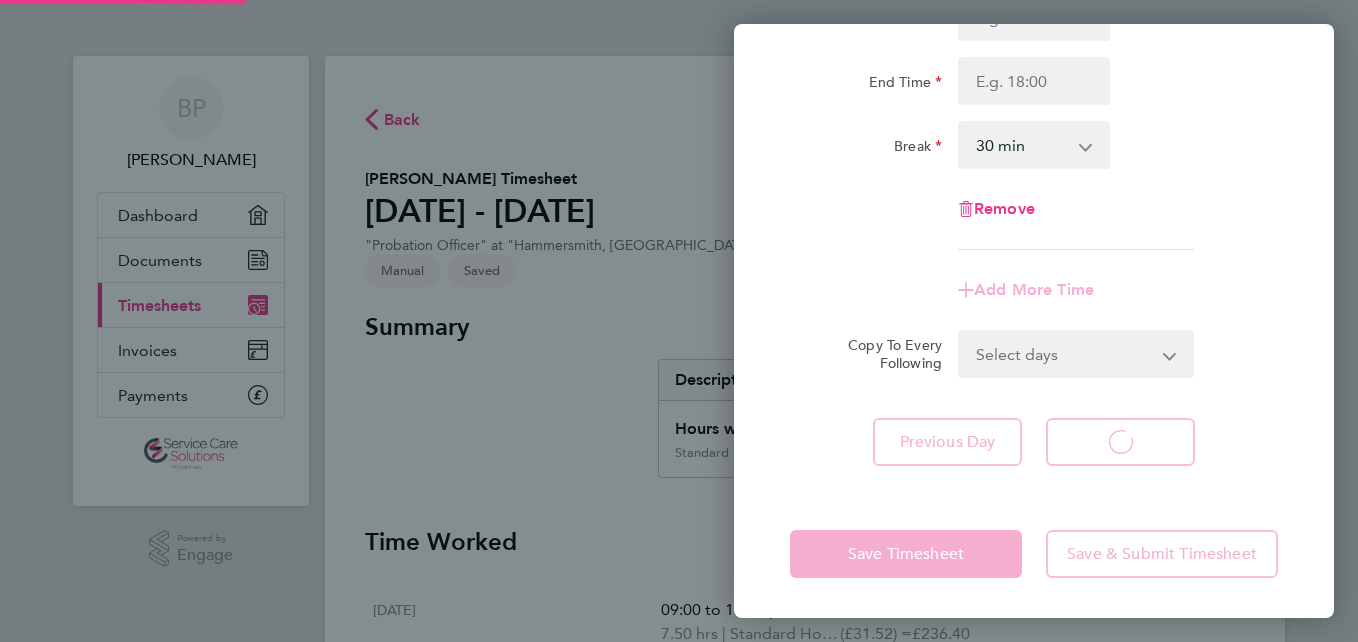 select on "30" 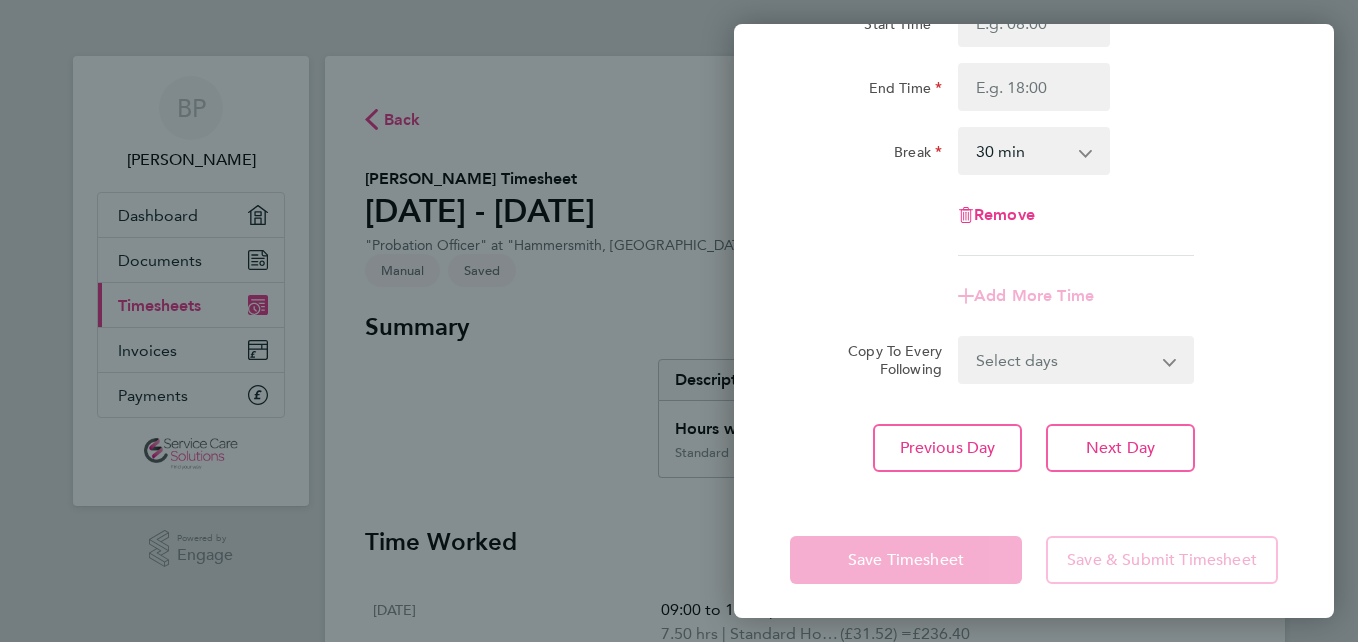 scroll, scrollTop: 231, scrollLeft: 0, axis: vertical 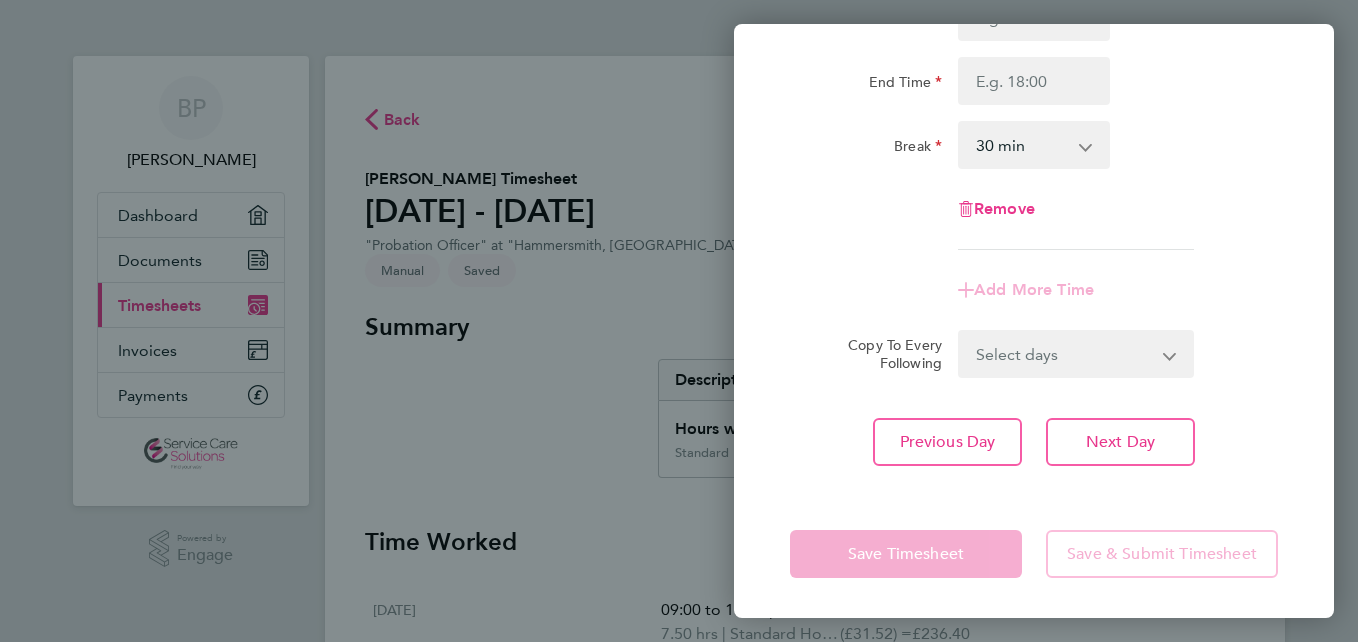 click on "Save & Submit Timesheet" 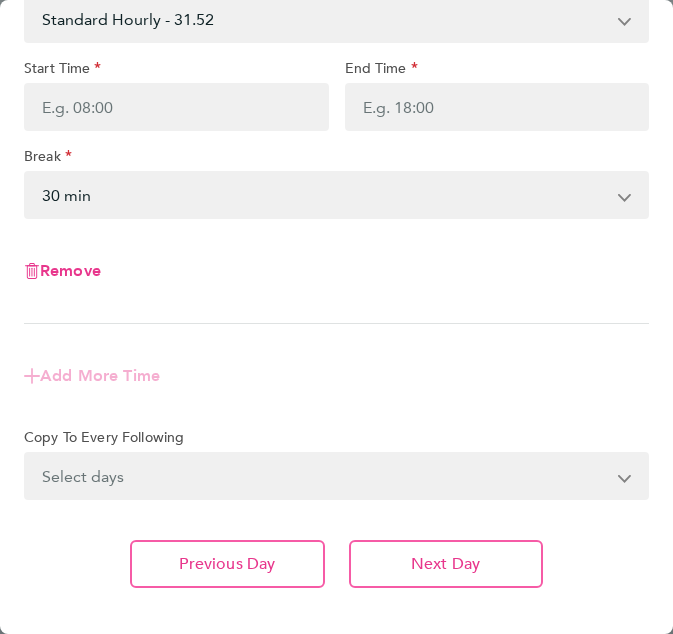 scroll, scrollTop: 222, scrollLeft: 0, axis: vertical 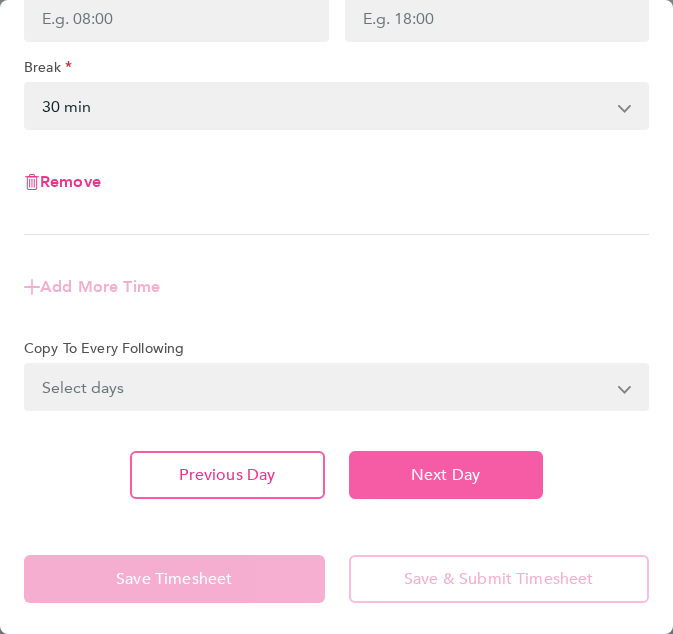 click on "Next Day" 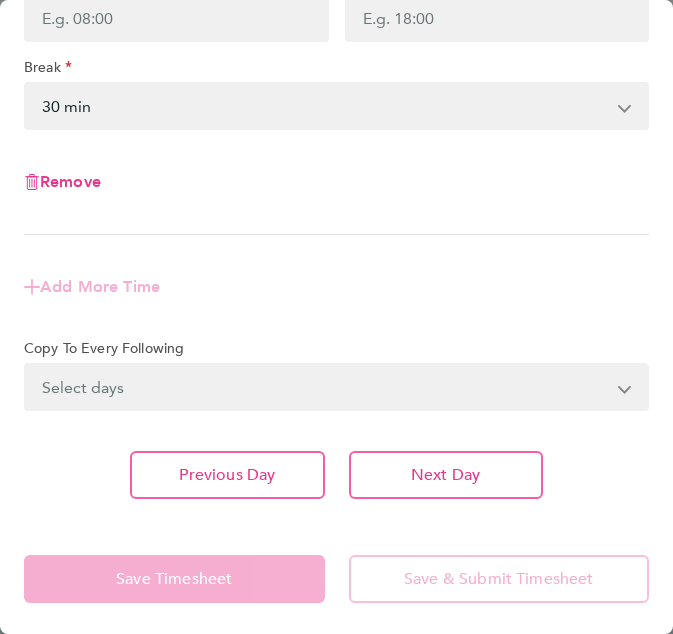 drag, startPoint x: 501, startPoint y: 586, endPoint x: 450, endPoint y: 493, distance: 106.06602 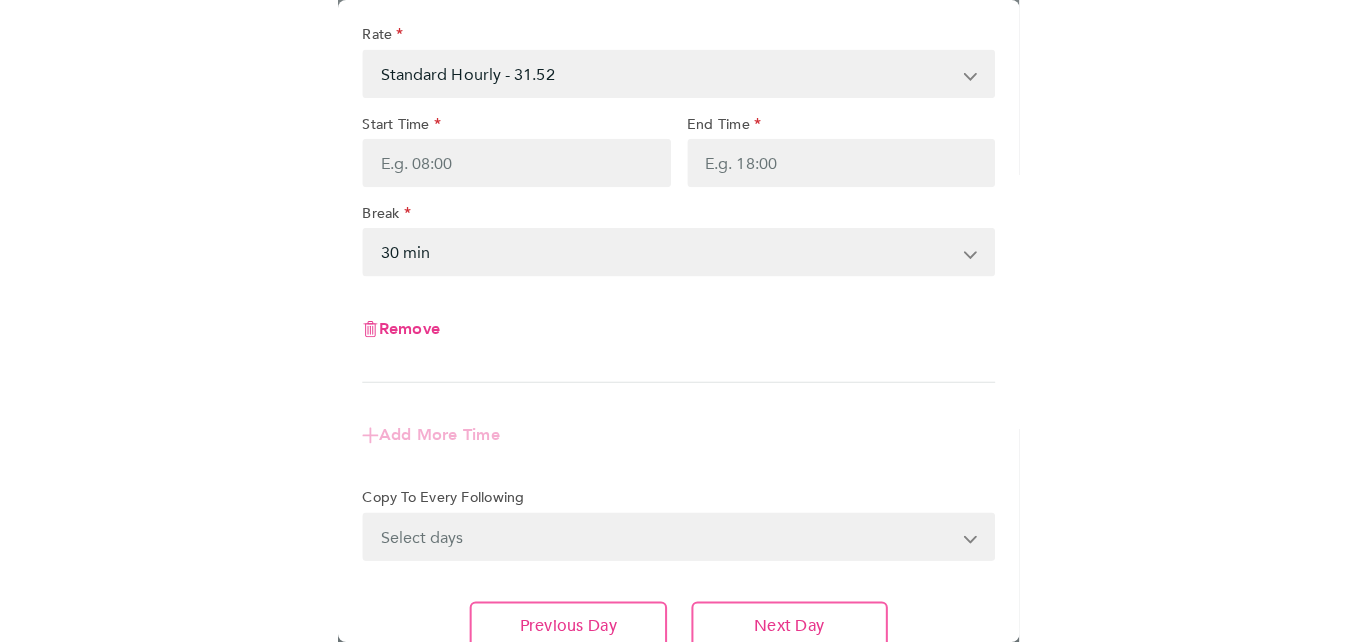 scroll, scrollTop: 0, scrollLeft: 0, axis: both 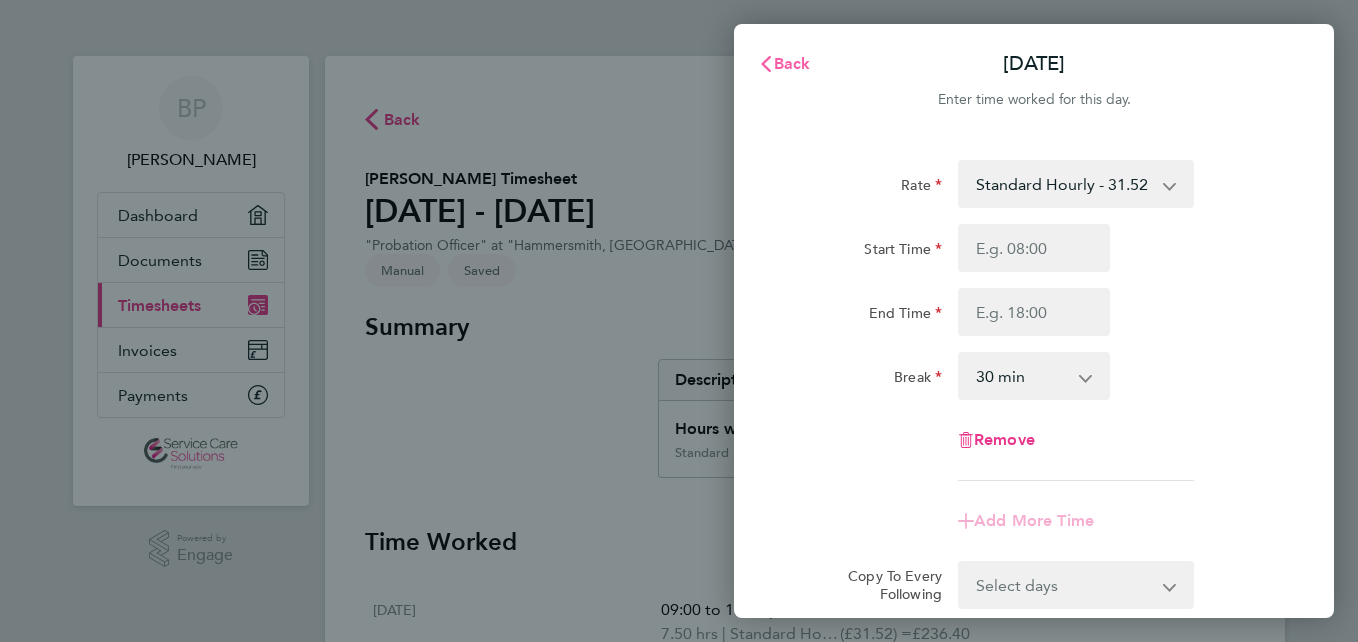 click on "Back" 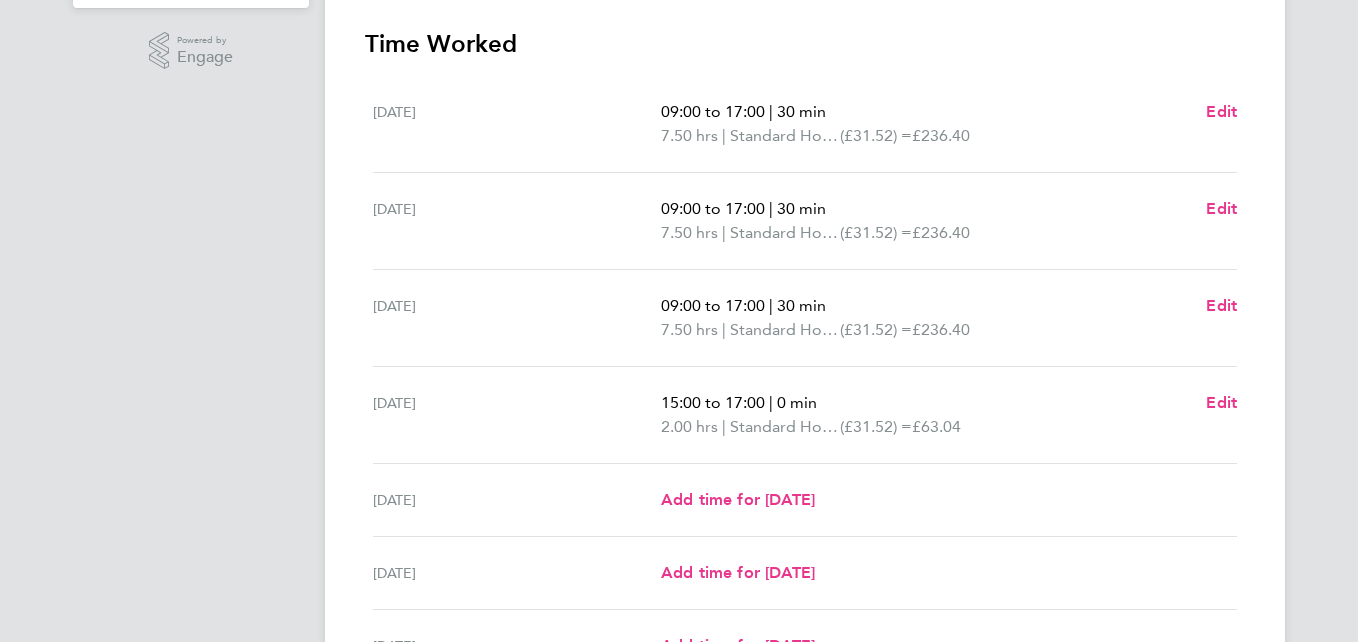 scroll, scrollTop: 500, scrollLeft: 0, axis: vertical 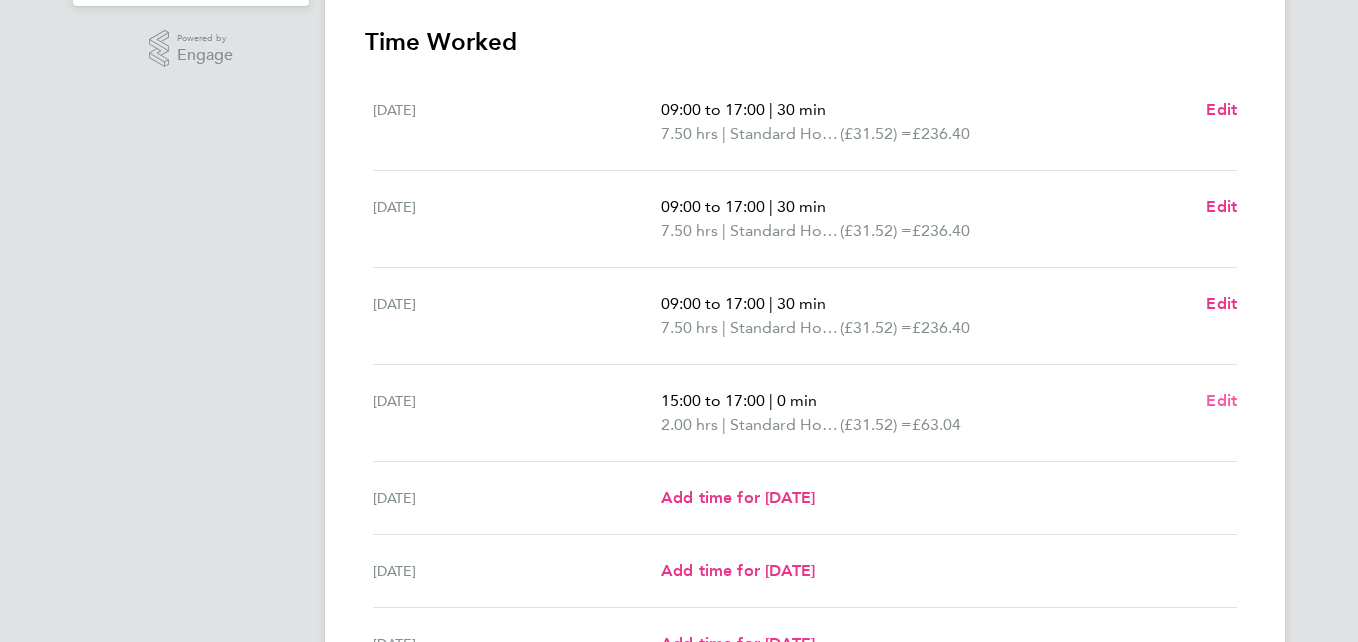 click on "Edit" at bounding box center (1221, 400) 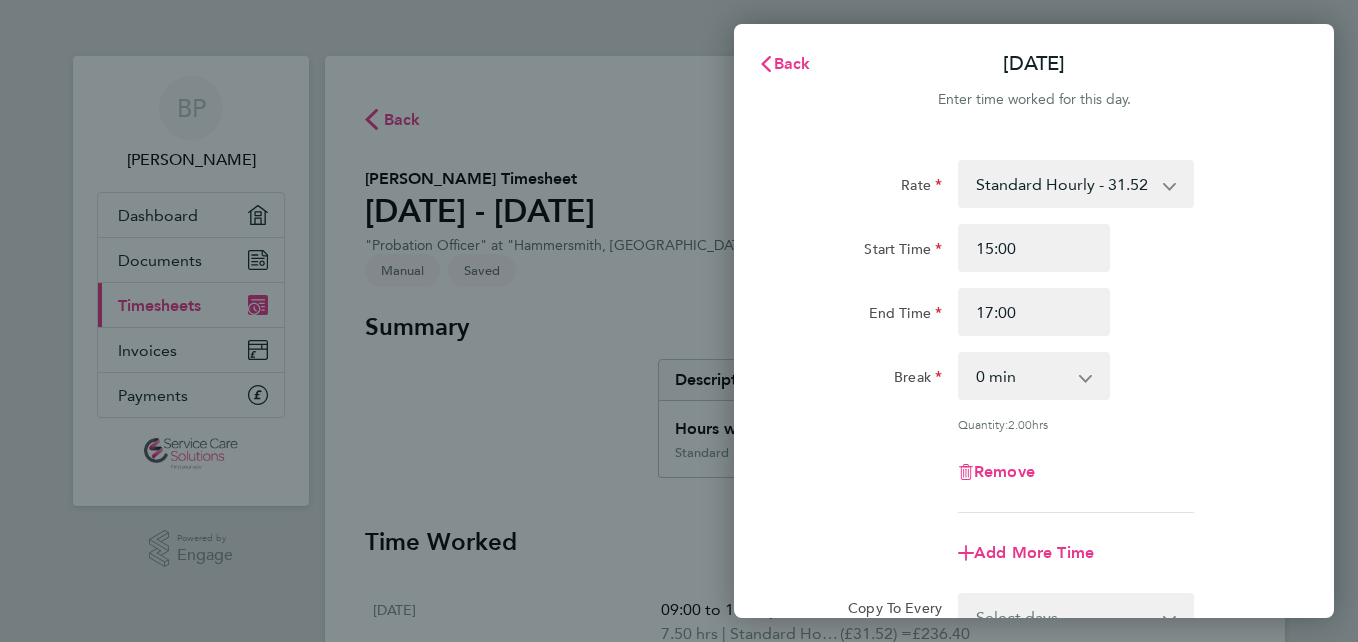 scroll, scrollTop: 0, scrollLeft: 0, axis: both 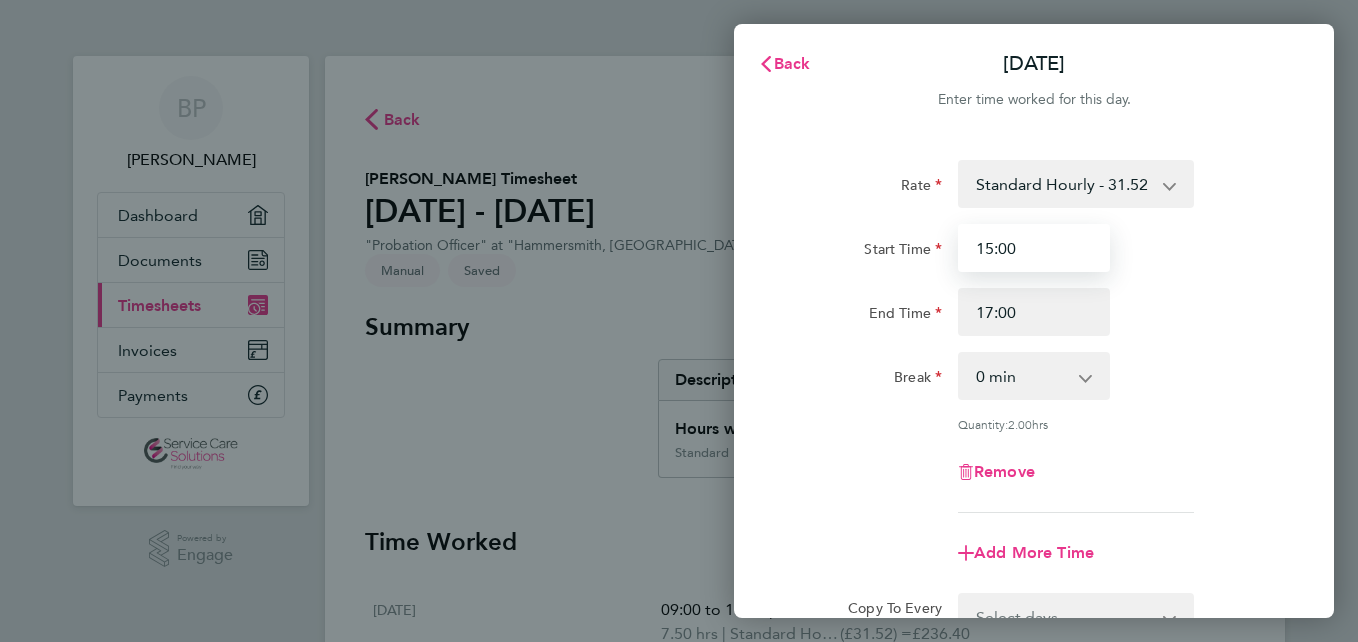 click on "15:00" at bounding box center (1034, 248) 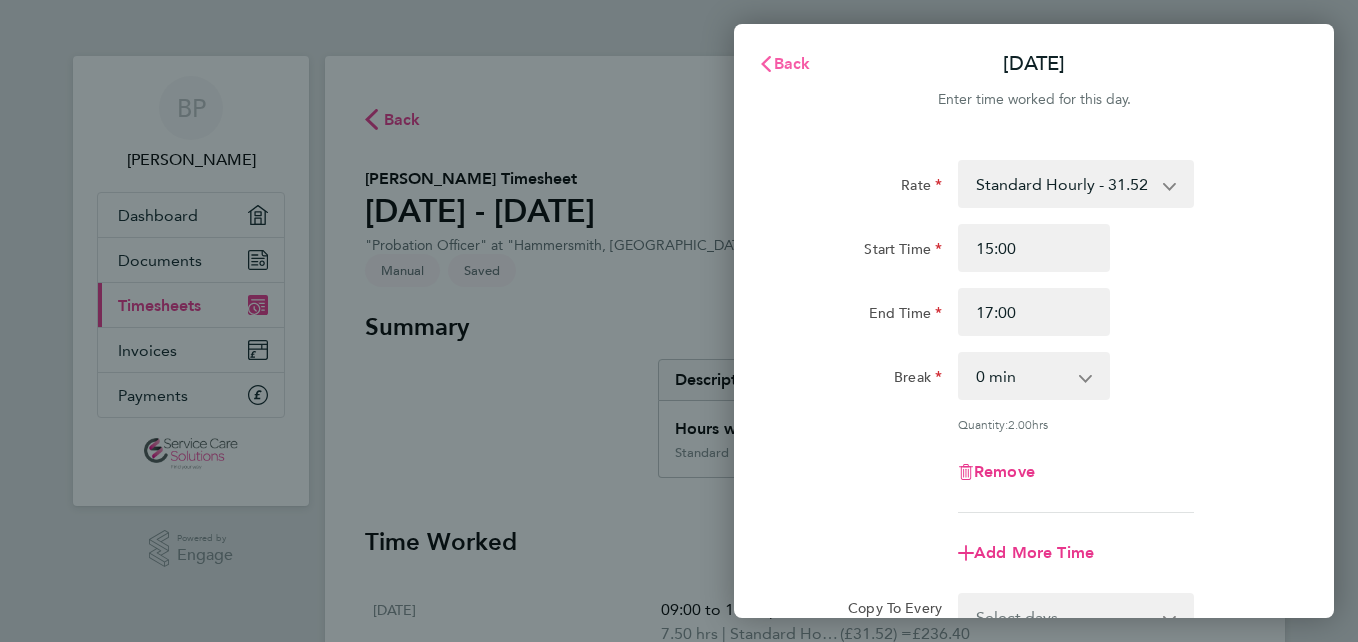 click on "Back" 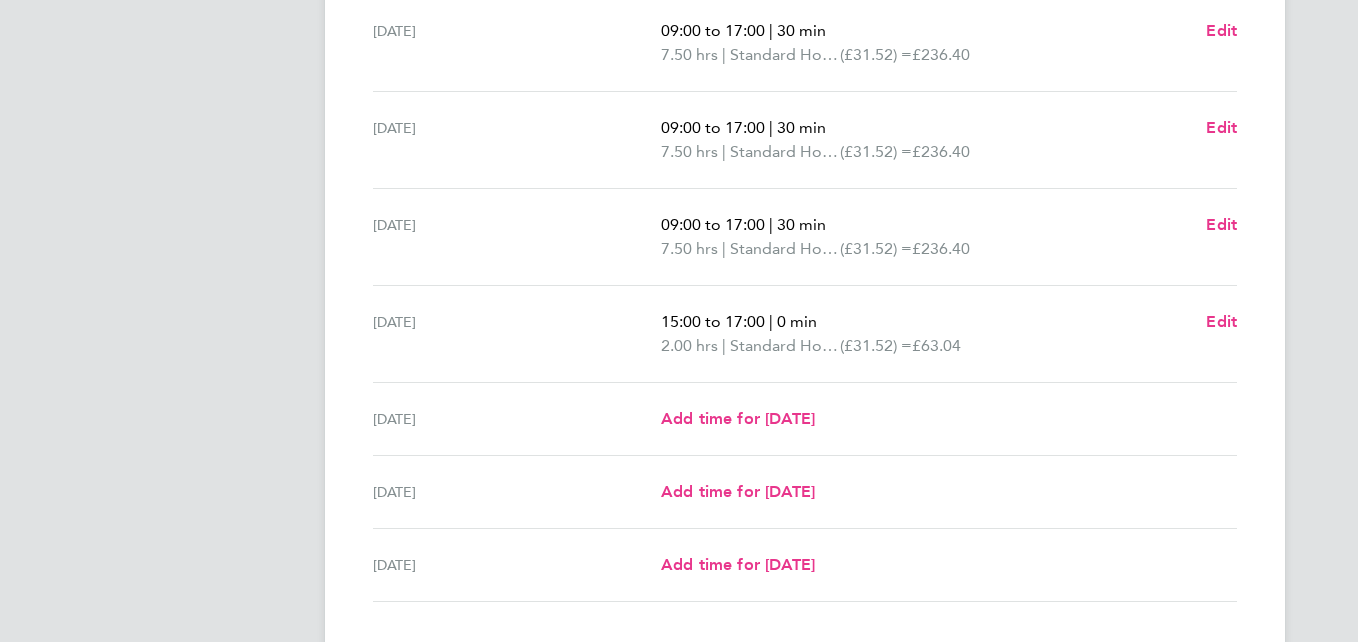 scroll, scrollTop: 600, scrollLeft: 0, axis: vertical 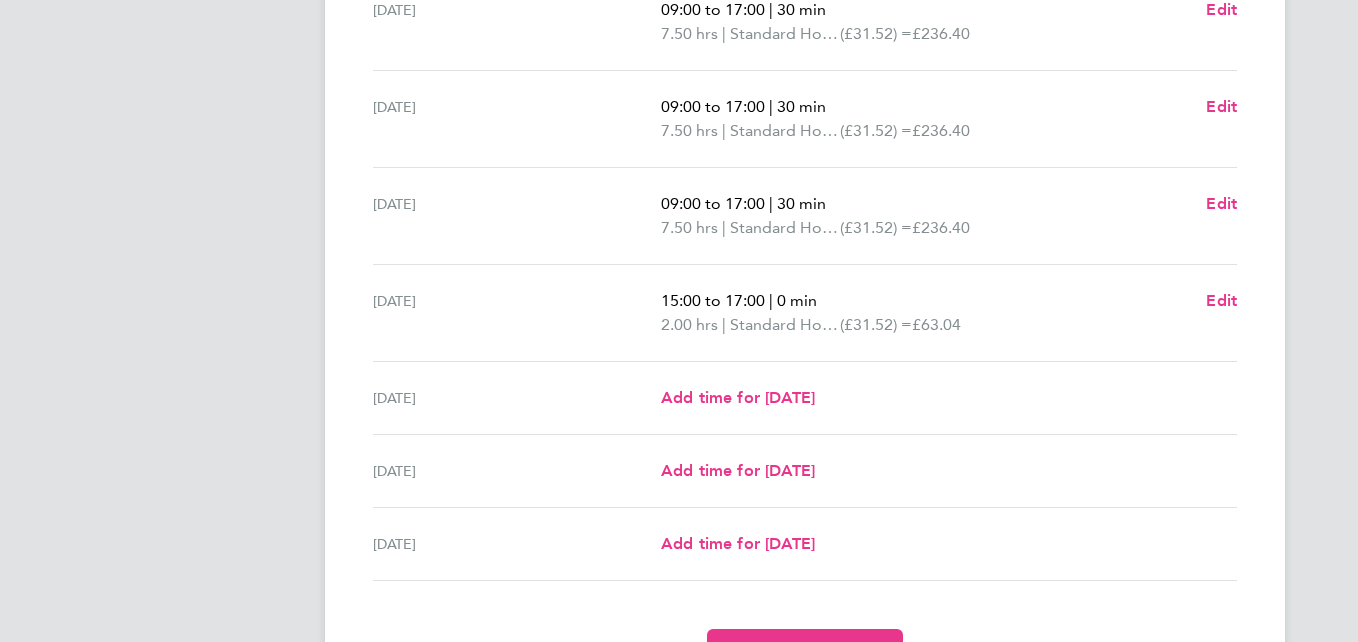 click on "[DATE]   Add time for [DATE]   Add time for [DATE]" at bounding box center [805, 398] 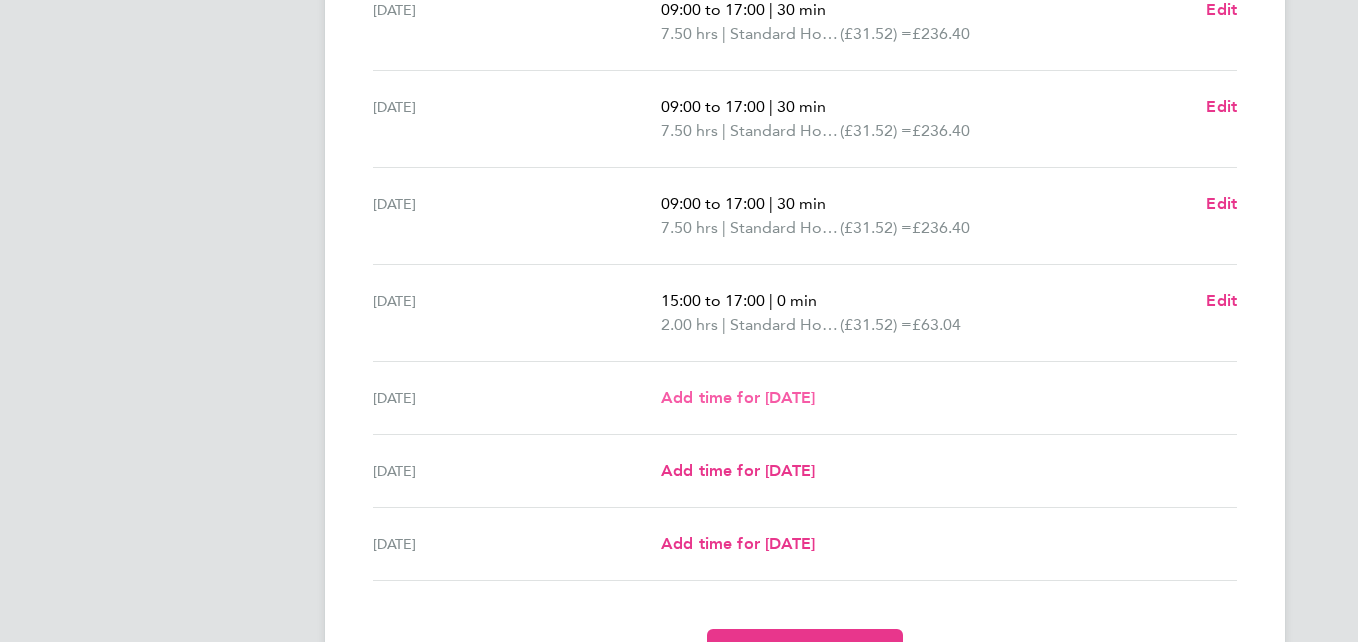 click on "Add time for [DATE]" at bounding box center (738, 397) 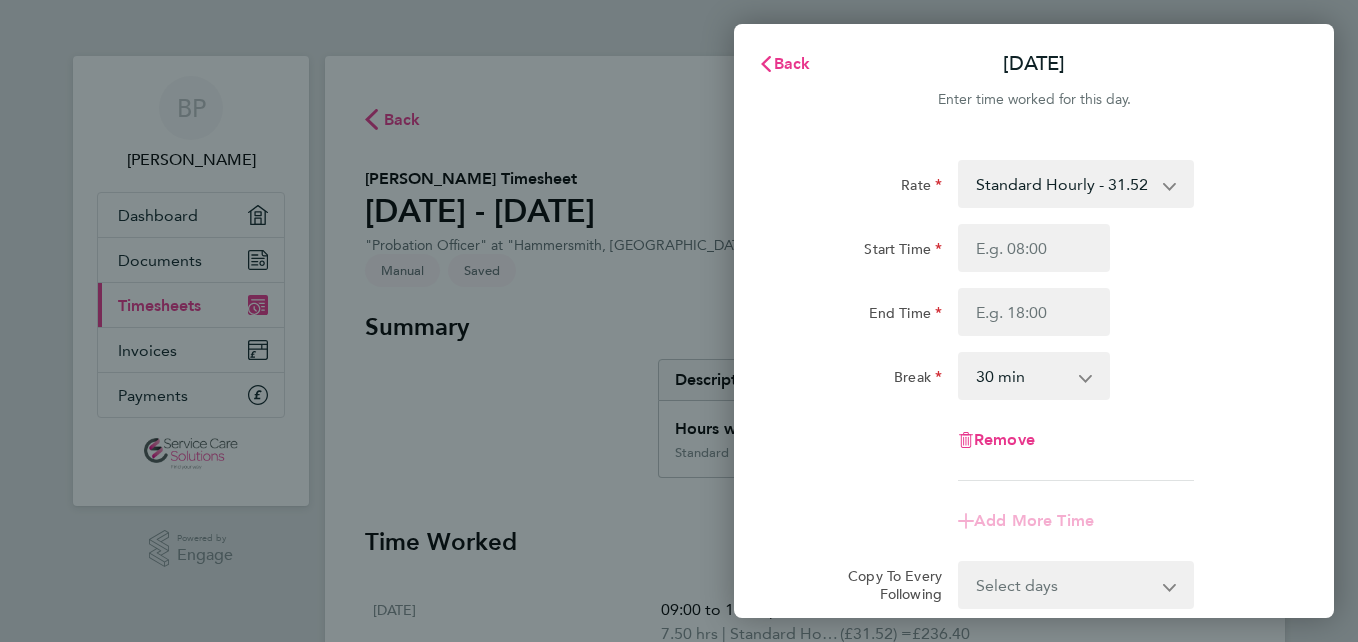 scroll, scrollTop: 0, scrollLeft: 0, axis: both 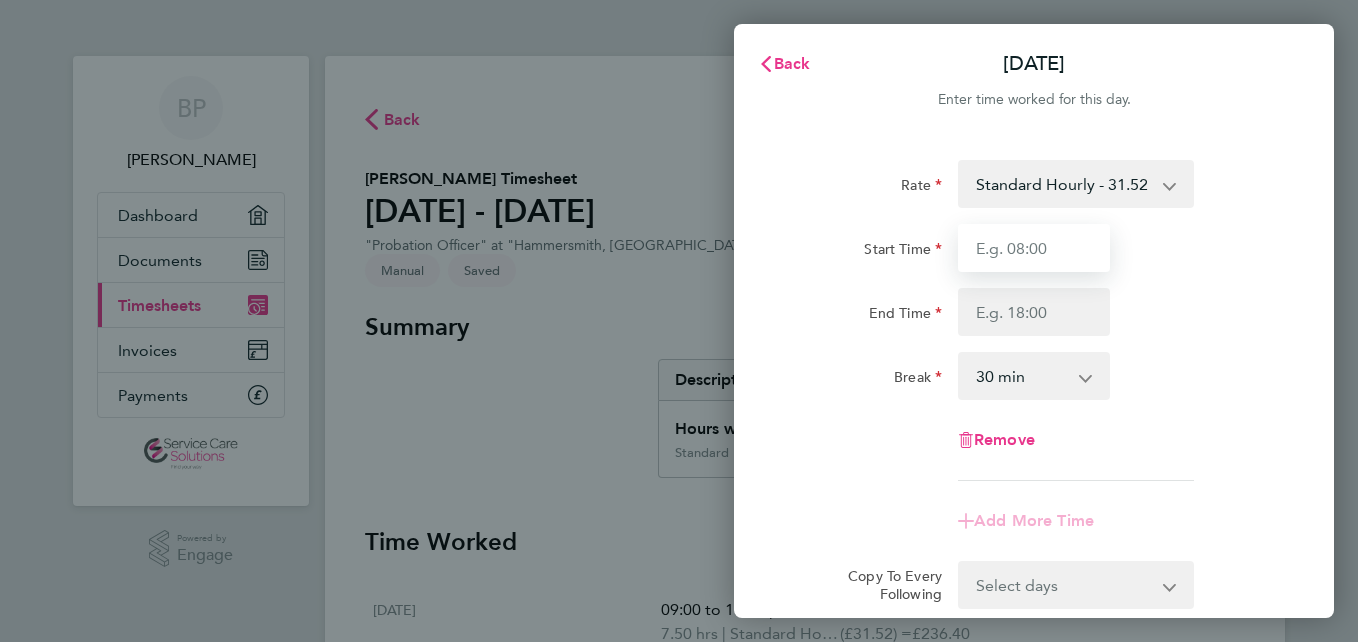 click on "Start Time" at bounding box center [1034, 248] 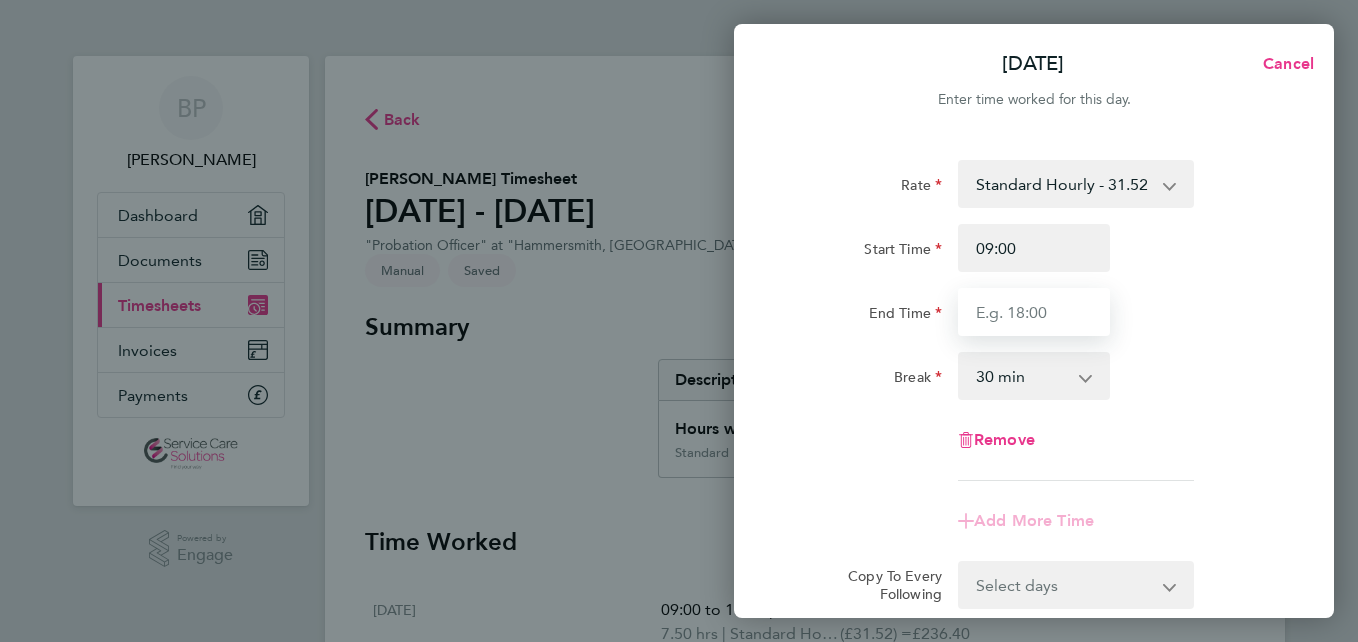 click on "End Time" at bounding box center (1034, 312) 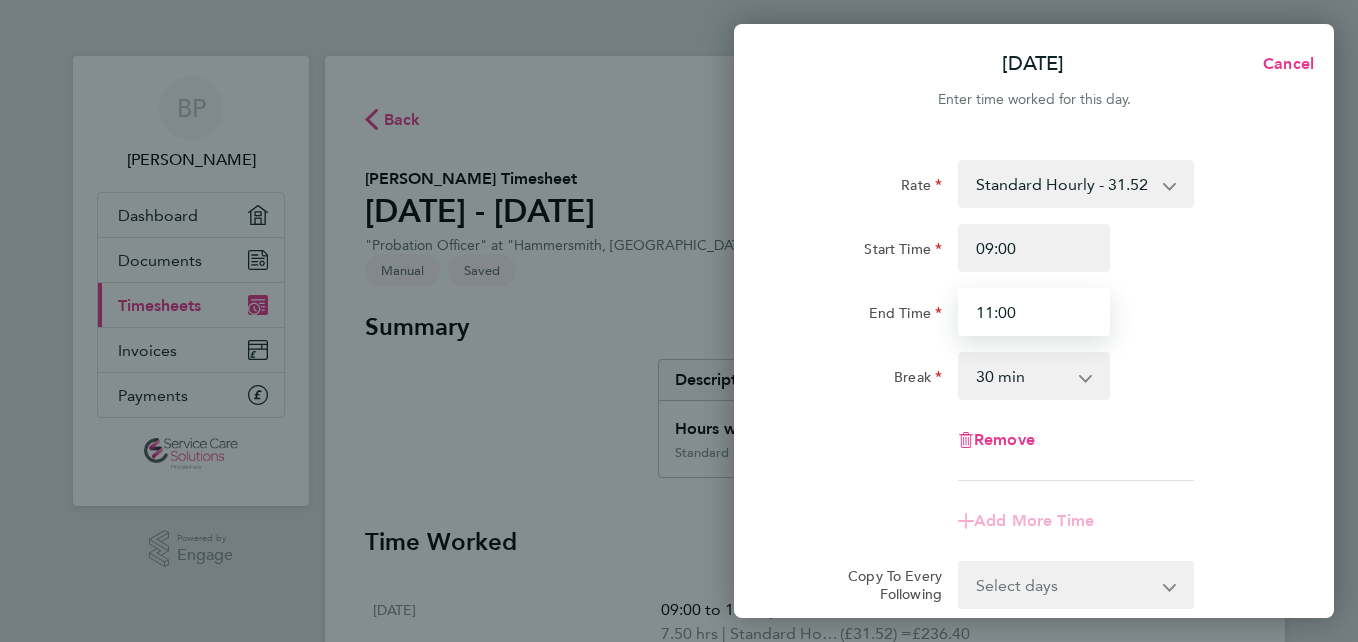 type on "11:00" 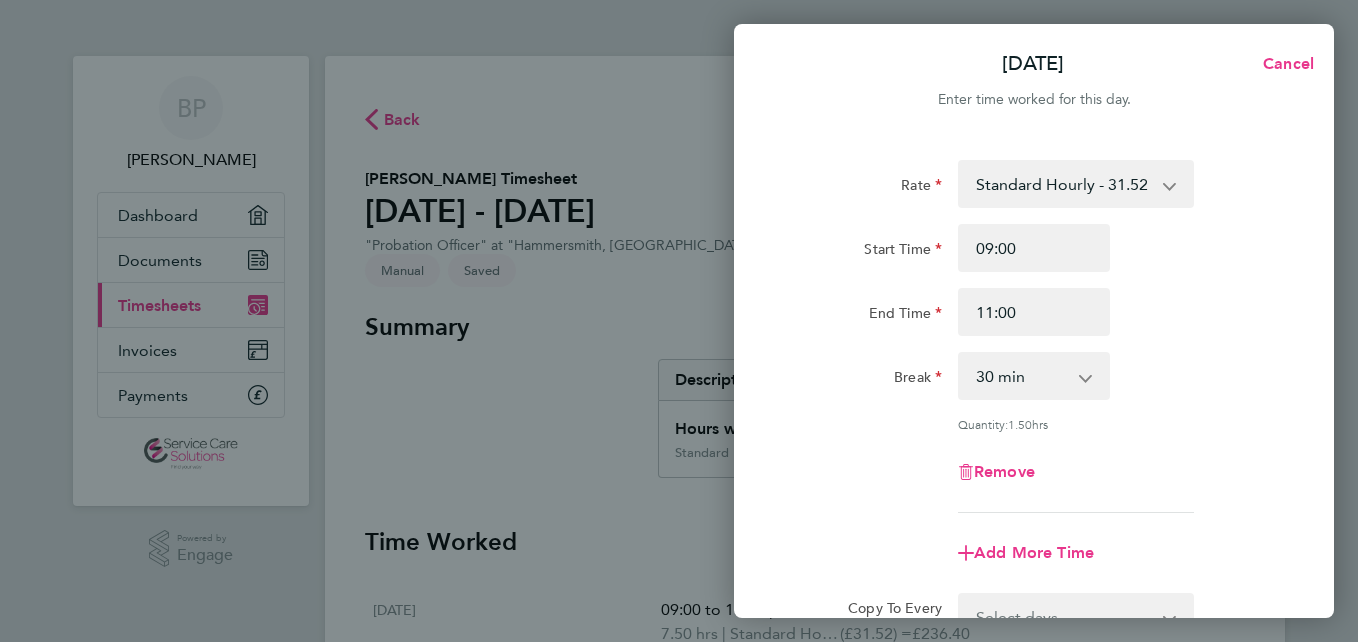 click on "Break  0 min   15 min   30 min   45 min   60 min   75 min   90 min" 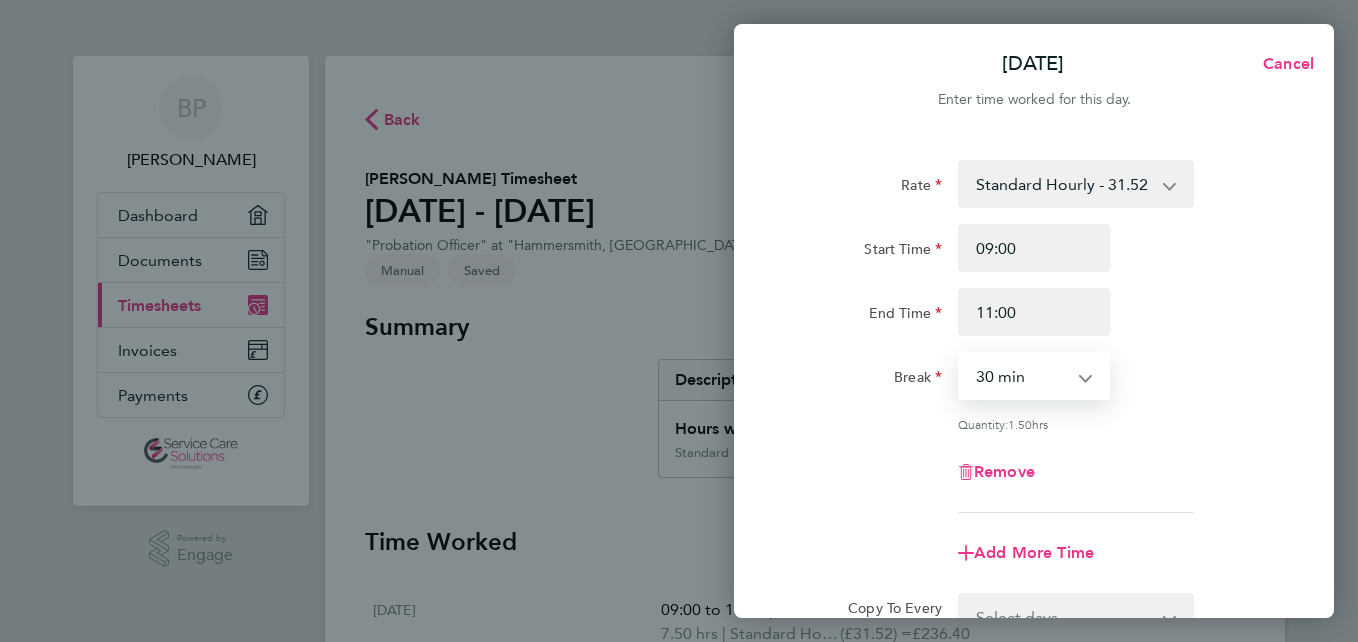 click on "0 min   15 min   30 min   45 min   60 min   75 min   90 min" at bounding box center [1022, 376] 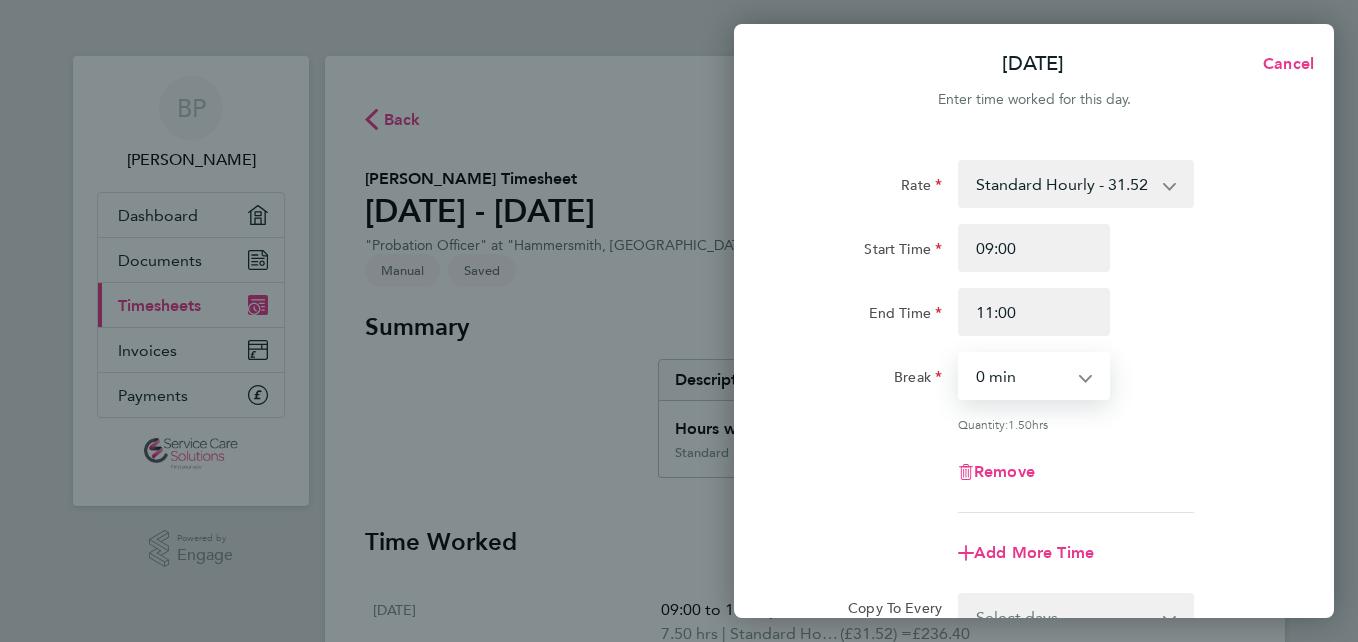 click on "0 min   15 min   30 min   45 min   60 min   75 min   90 min" at bounding box center [1022, 376] 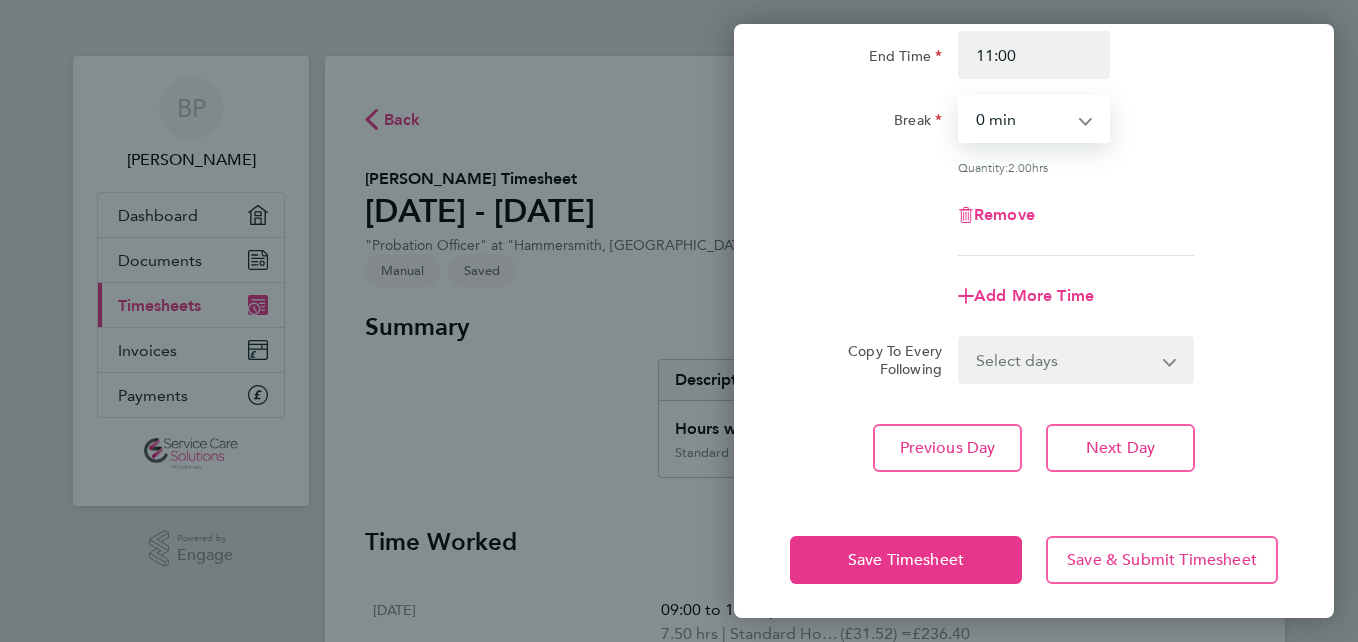 scroll, scrollTop: 261, scrollLeft: 0, axis: vertical 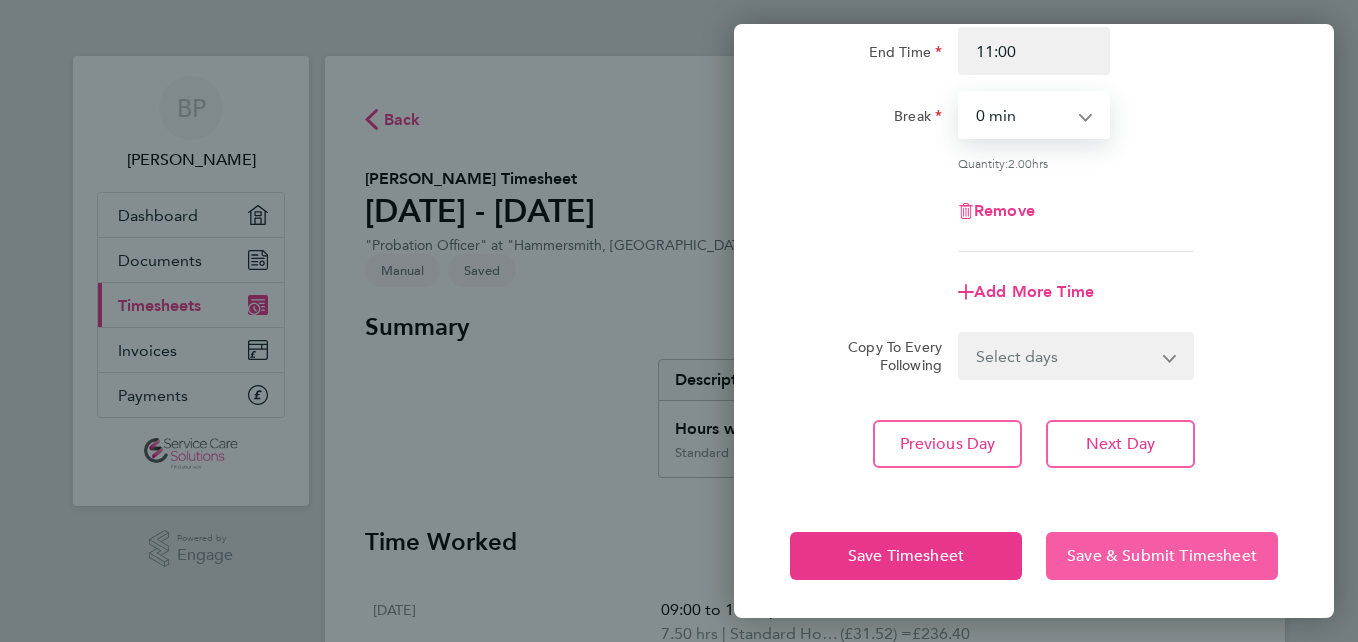 click on "Save & Submit Timesheet" 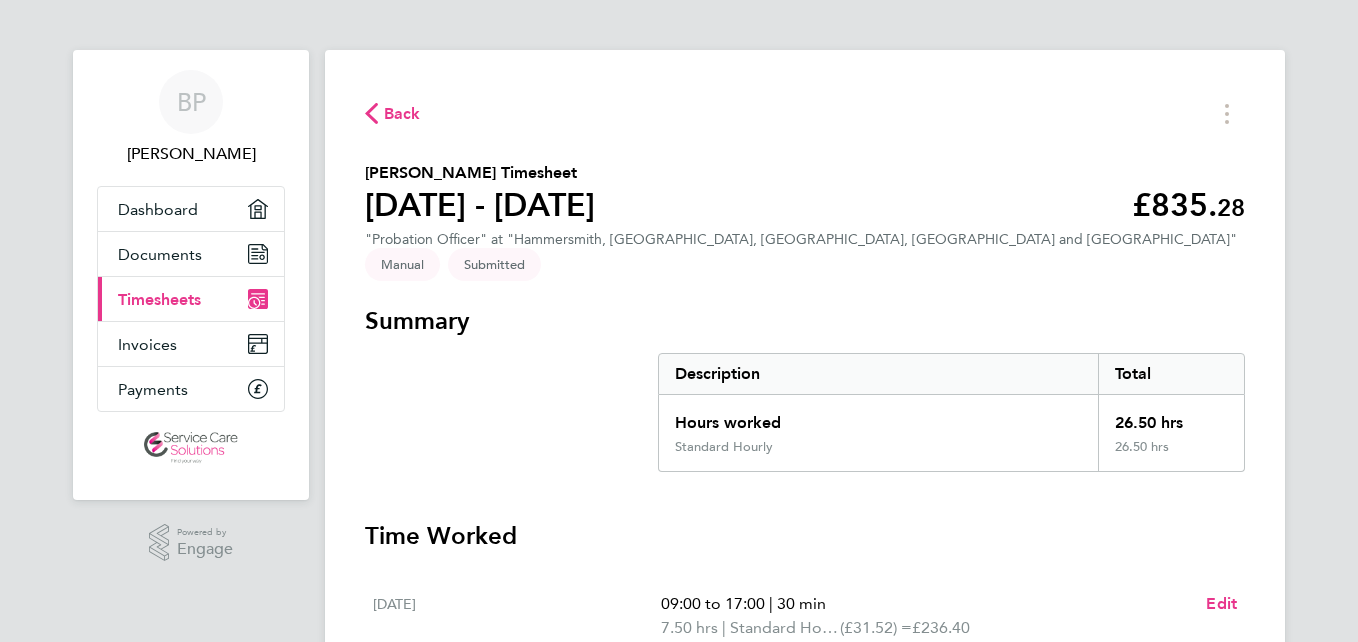 scroll, scrollTop: 0, scrollLeft: 0, axis: both 